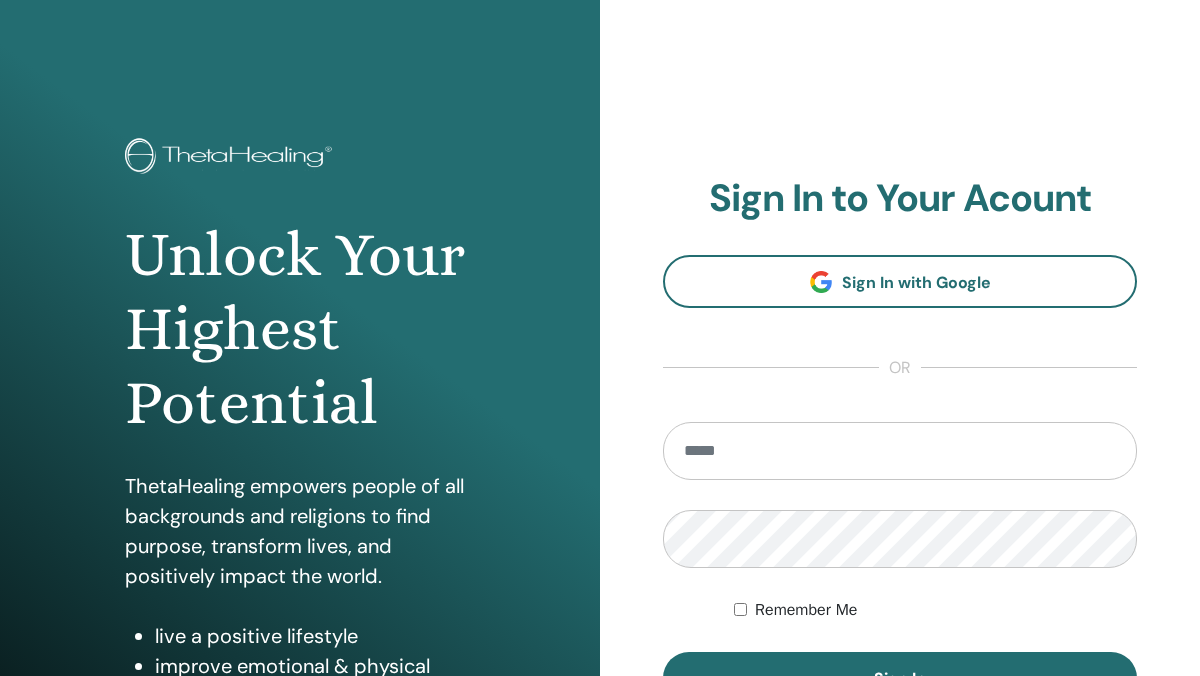 scroll, scrollTop: 0, scrollLeft: 0, axis: both 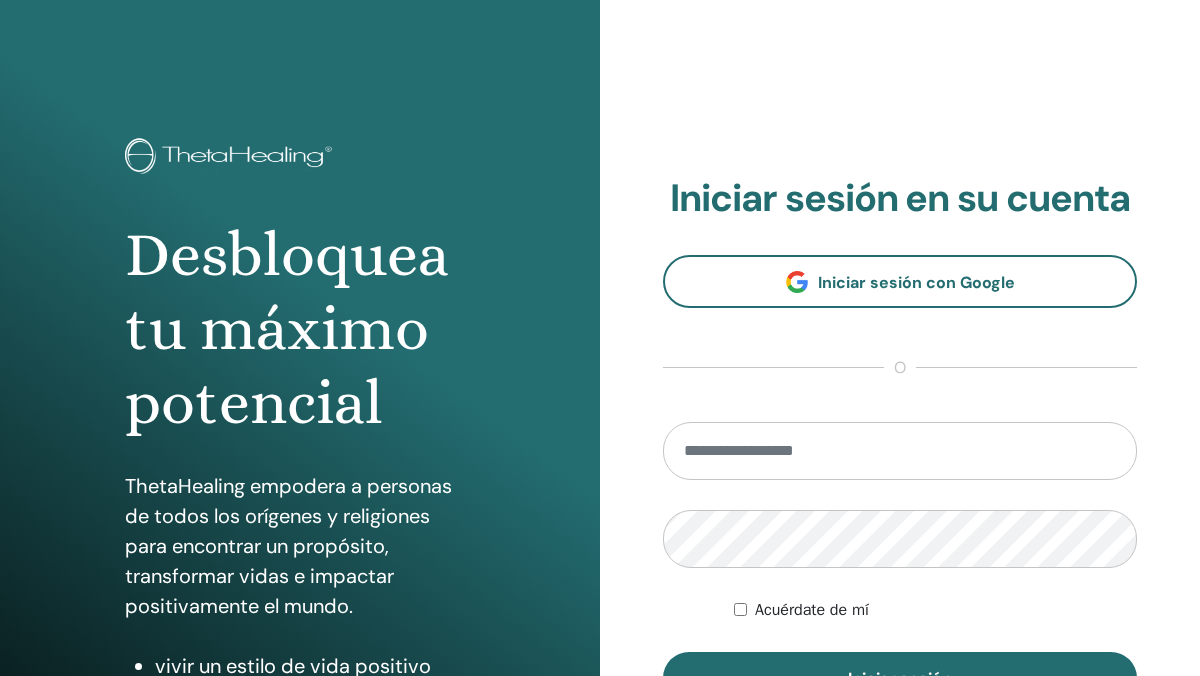 click at bounding box center (900, 451) 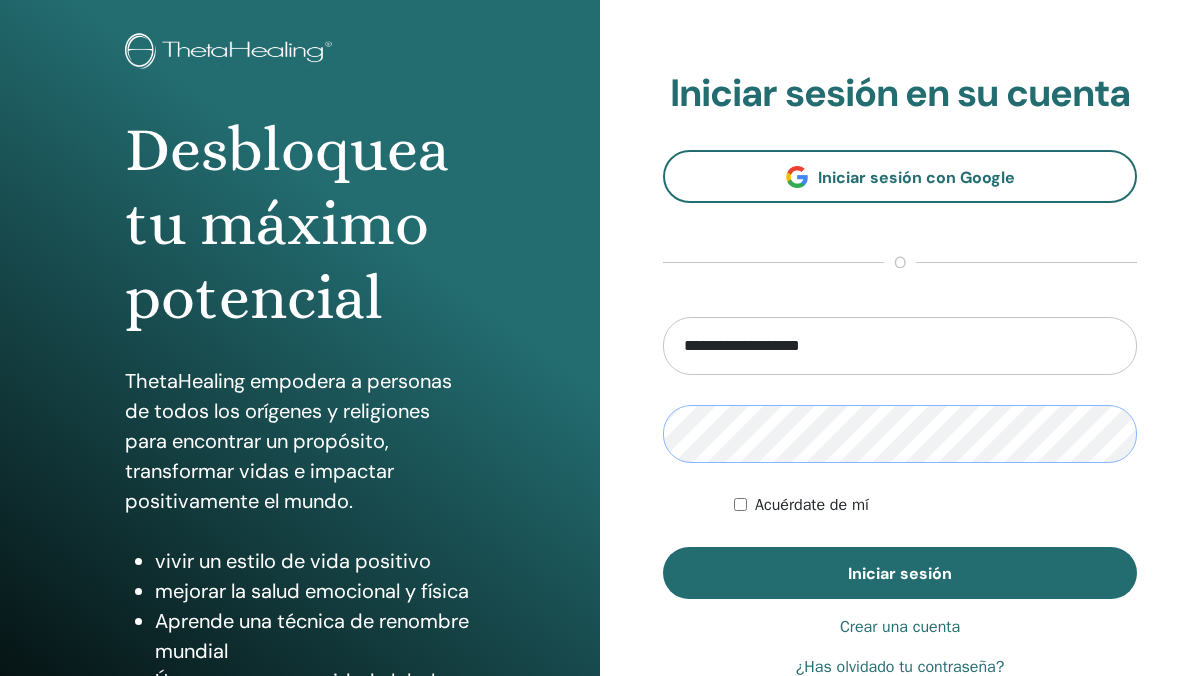 scroll, scrollTop: 107, scrollLeft: 0, axis: vertical 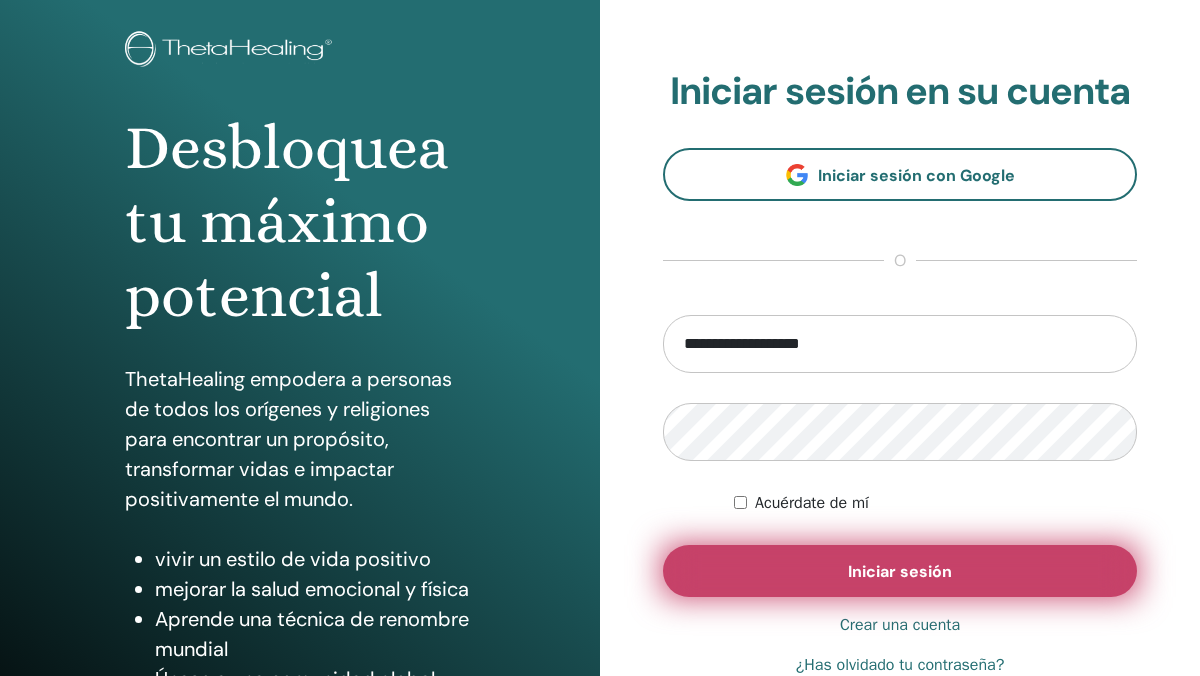 click on "Iniciar sesión" at bounding box center (900, 571) 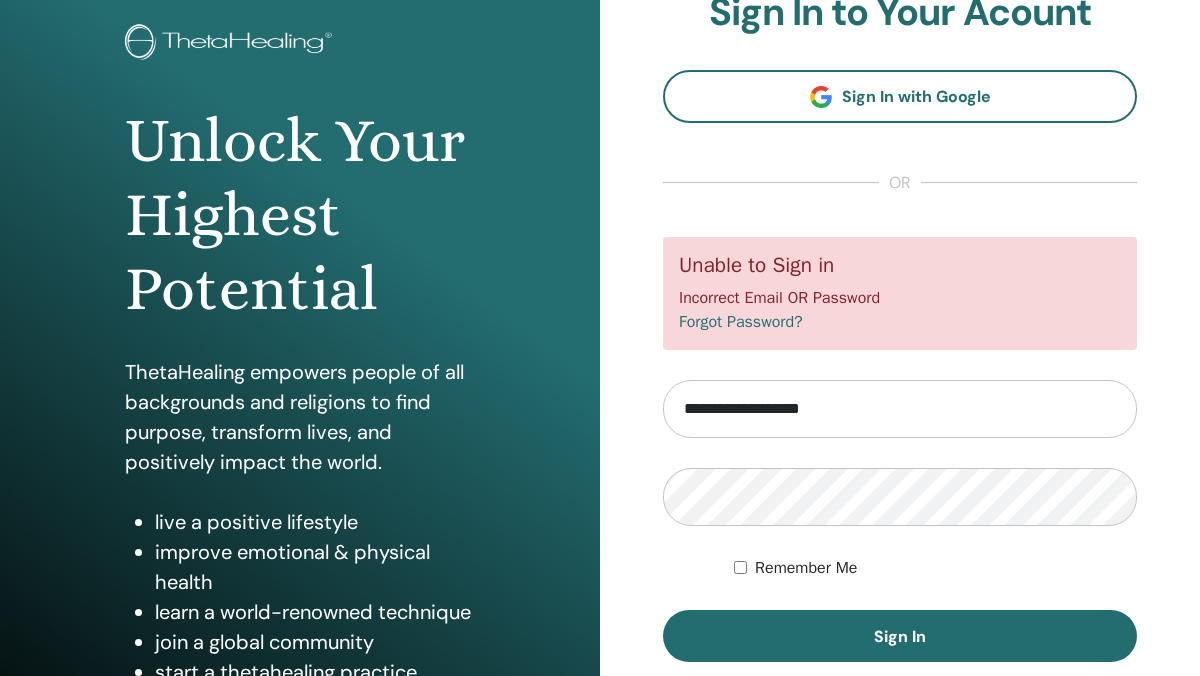 scroll, scrollTop: 115, scrollLeft: 0, axis: vertical 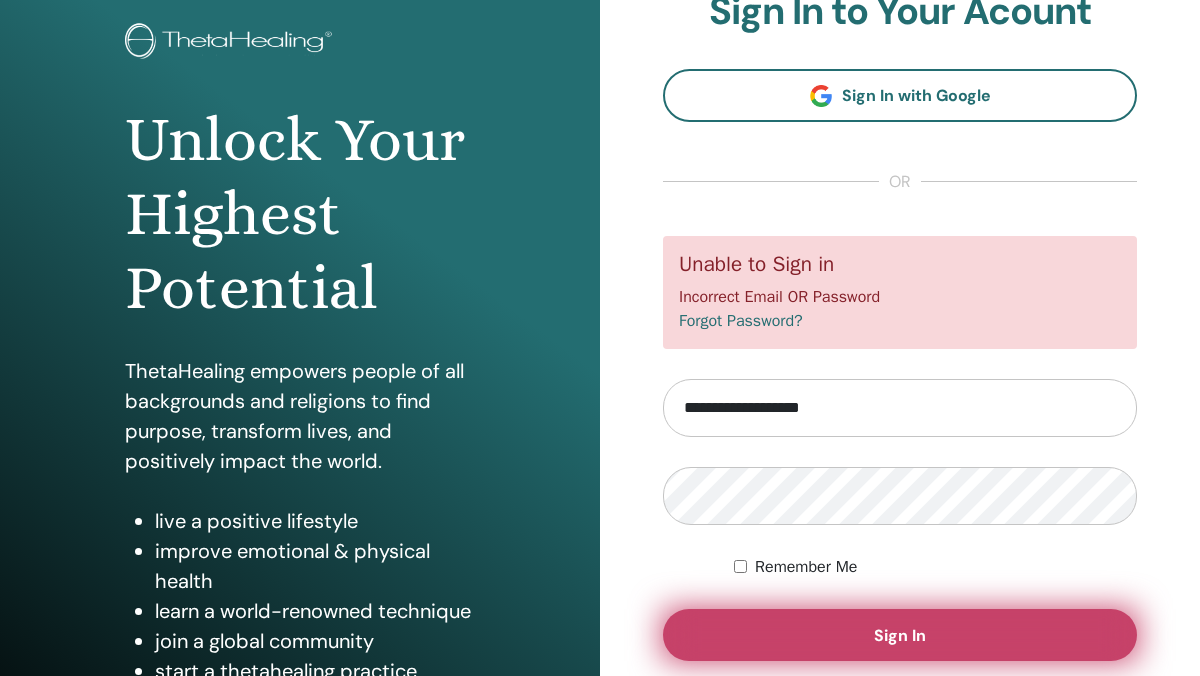 click on "Sign In" at bounding box center (900, 635) 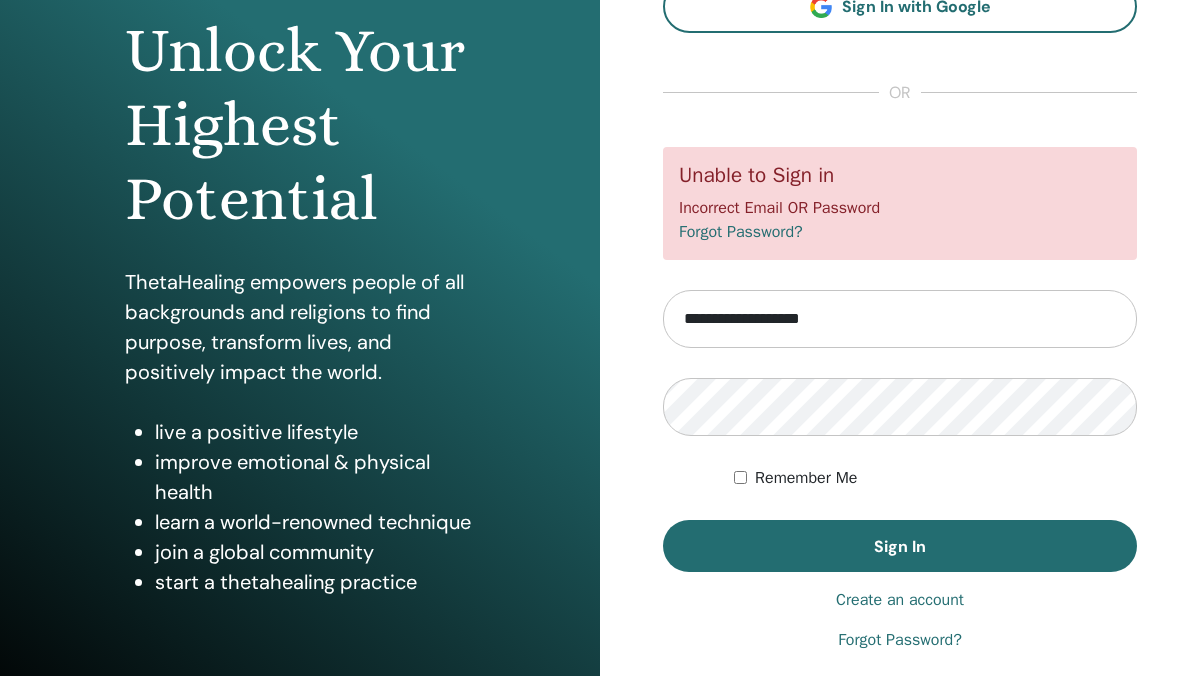 scroll, scrollTop: 206, scrollLeft: 0, axis: vertical 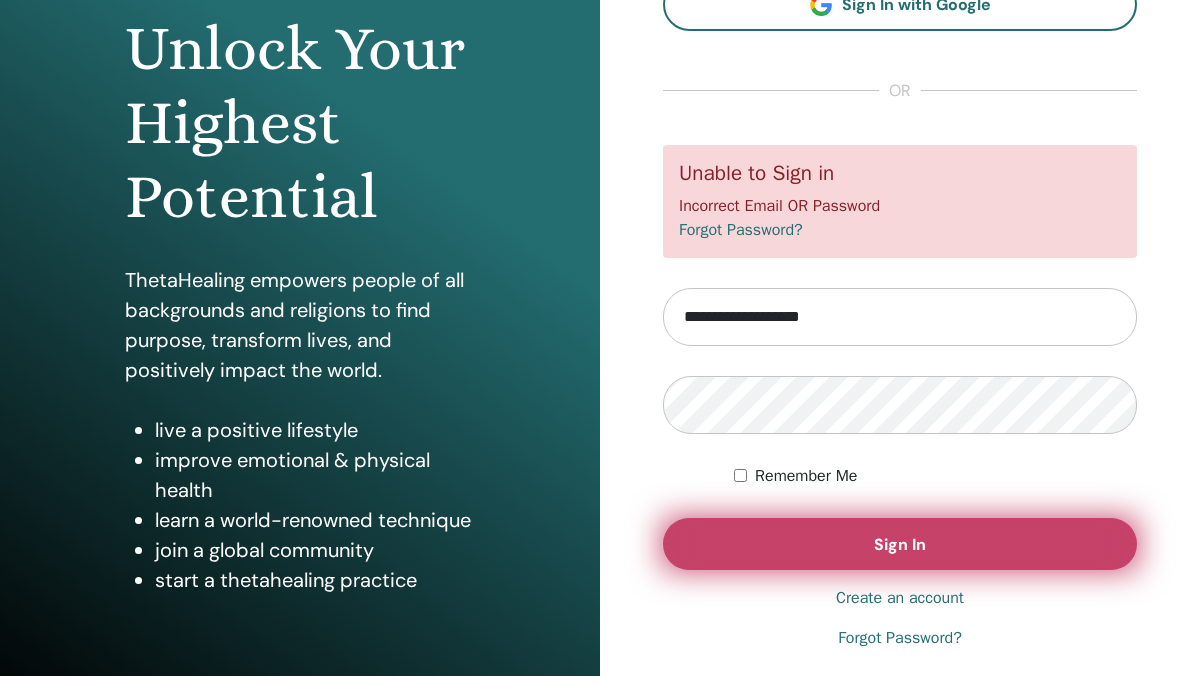 click on "Sign In" at bounding box center [900, 544] 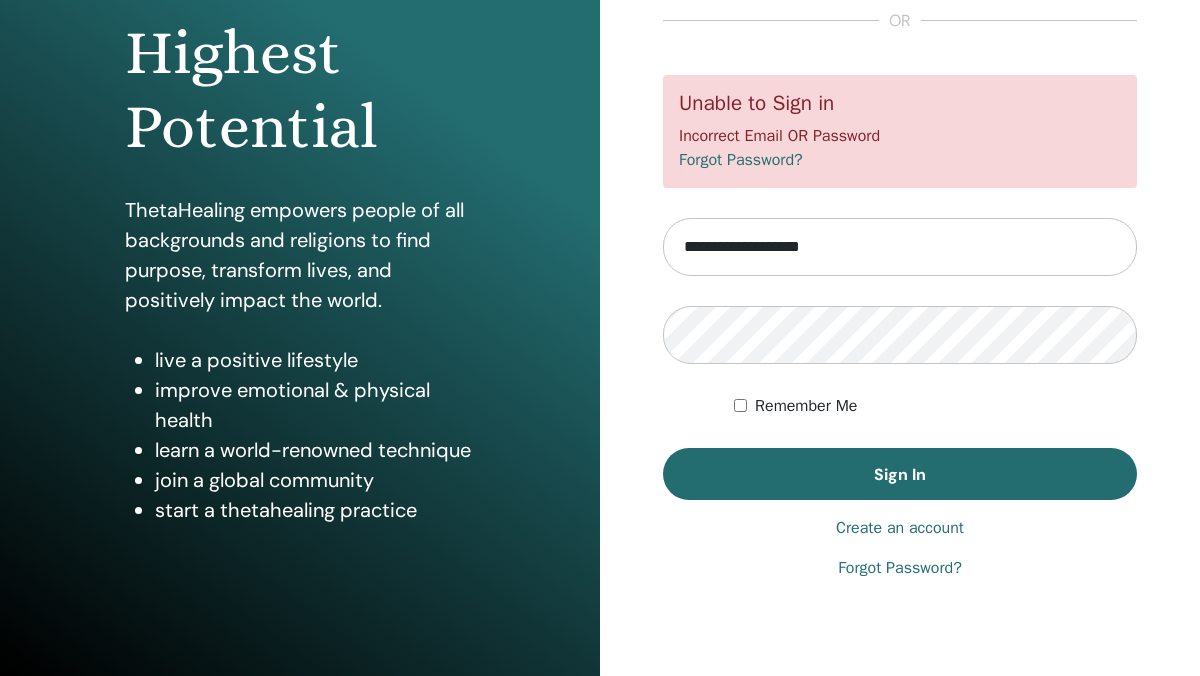 scroll, scrollTop: 284, scrollLeft: 0, axis: vertical 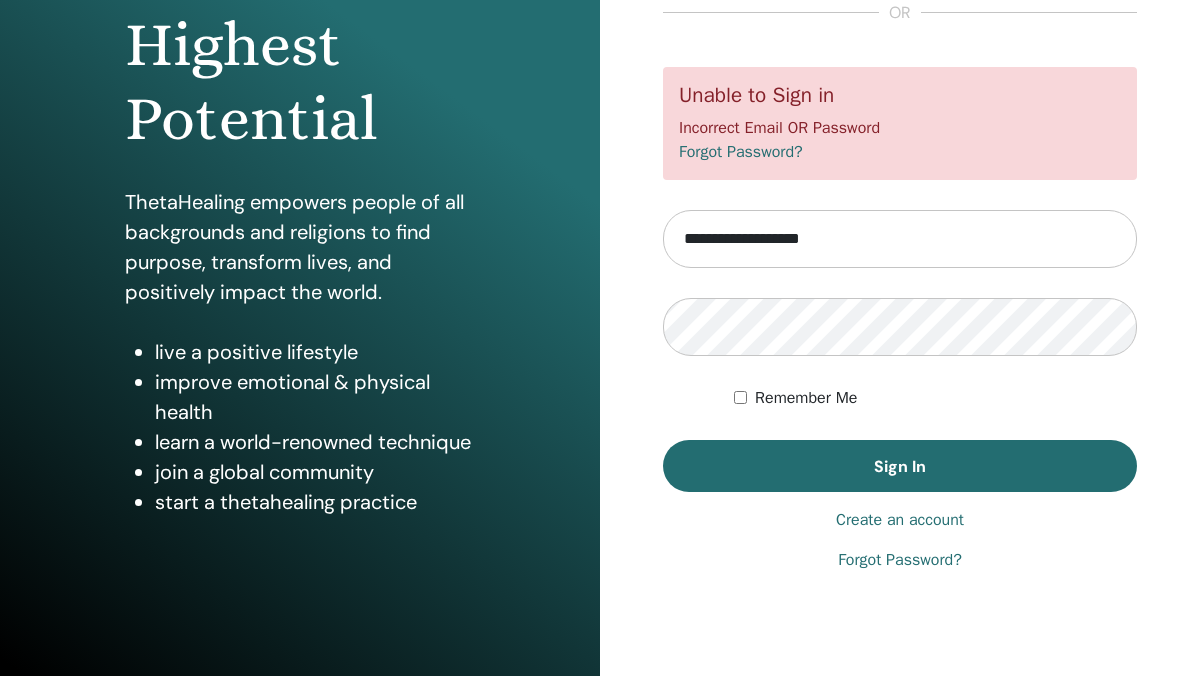 click on "Create an account" at bounding box center (900, 520) 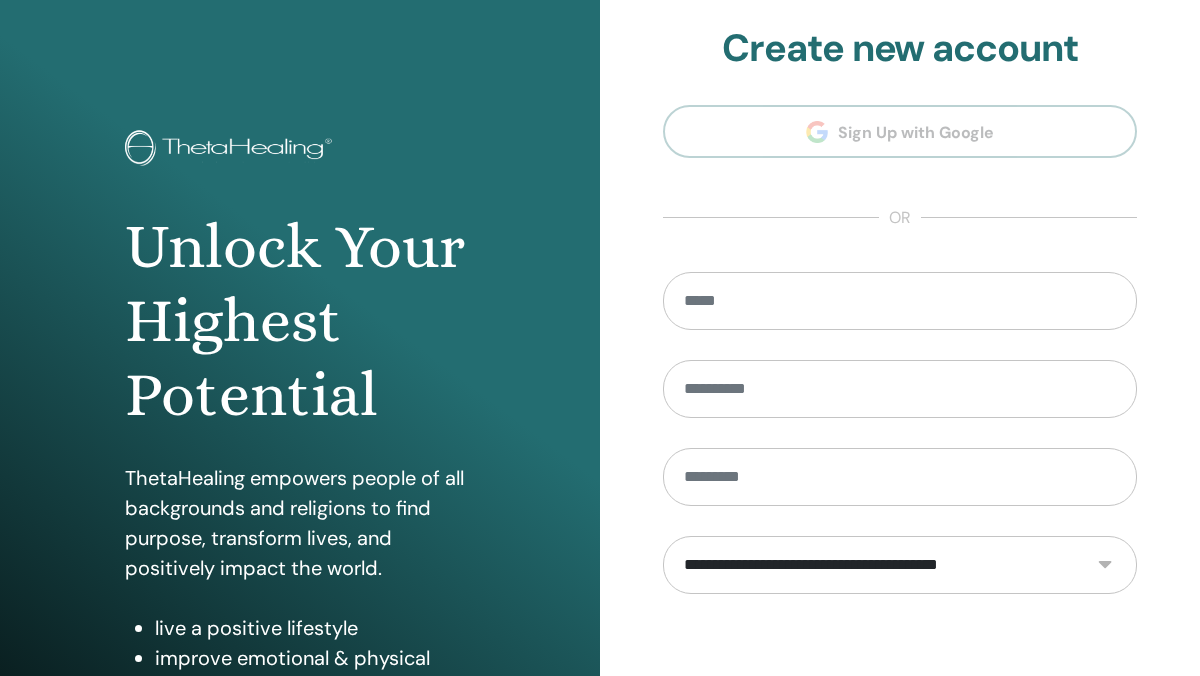 scroll, scrollTop: 0, scrollLeft: 0, axis: both 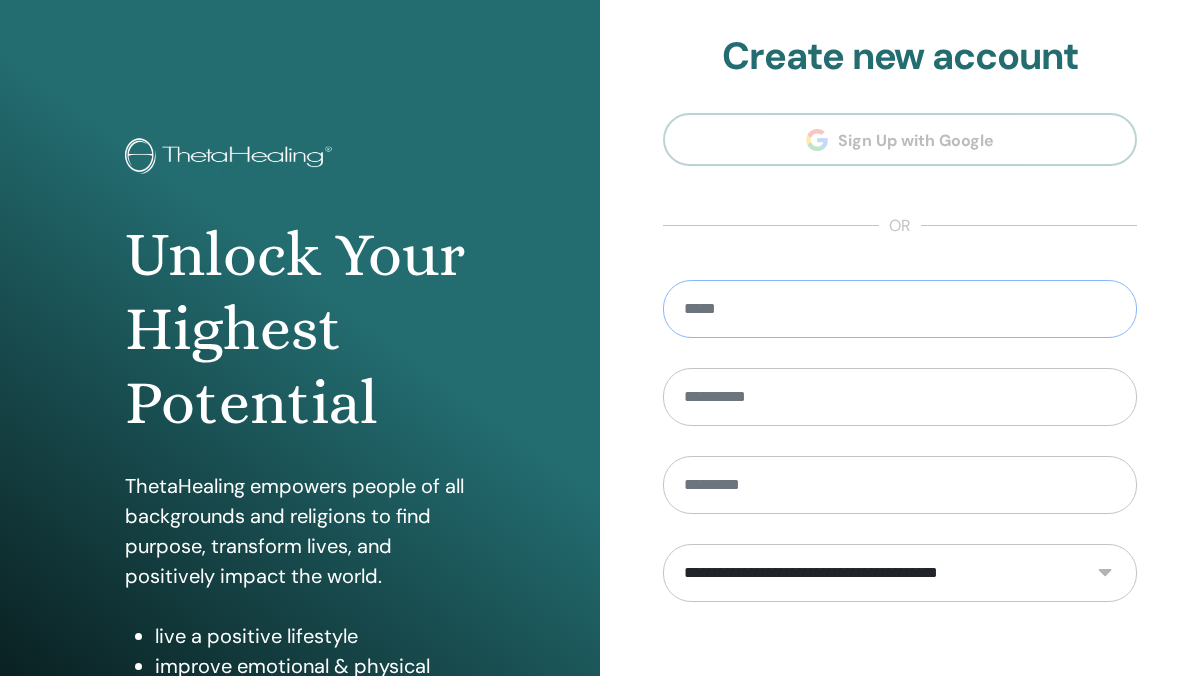 click at bounding box center (900, 309) 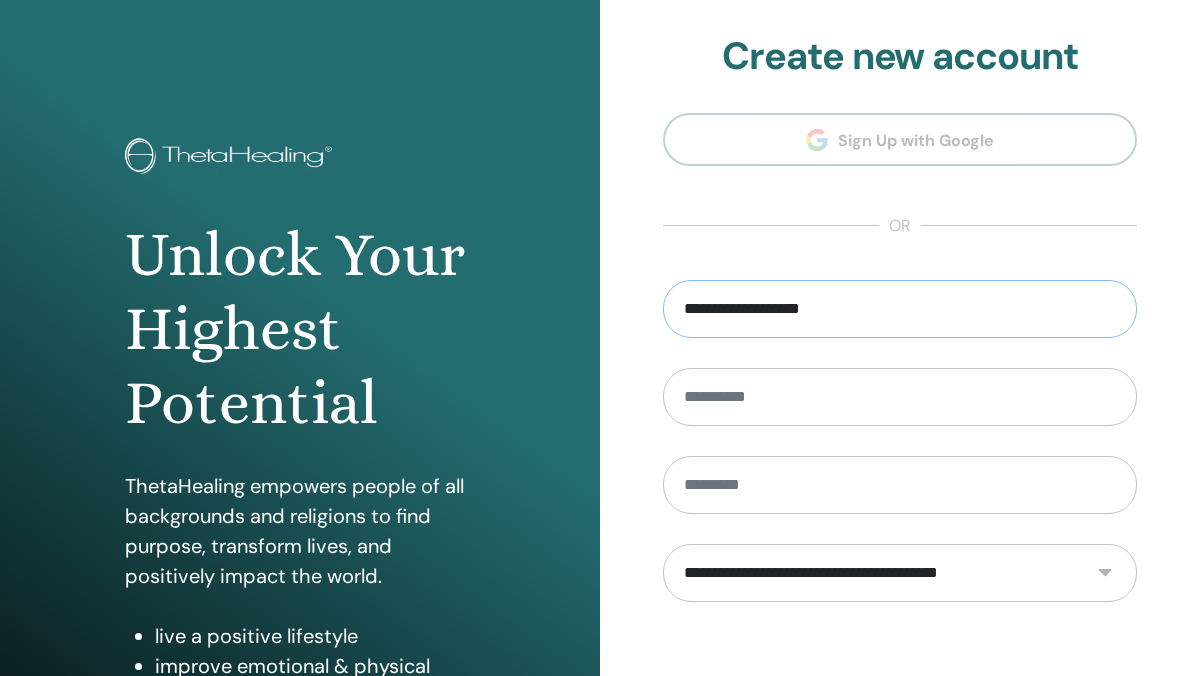 type on "**********" 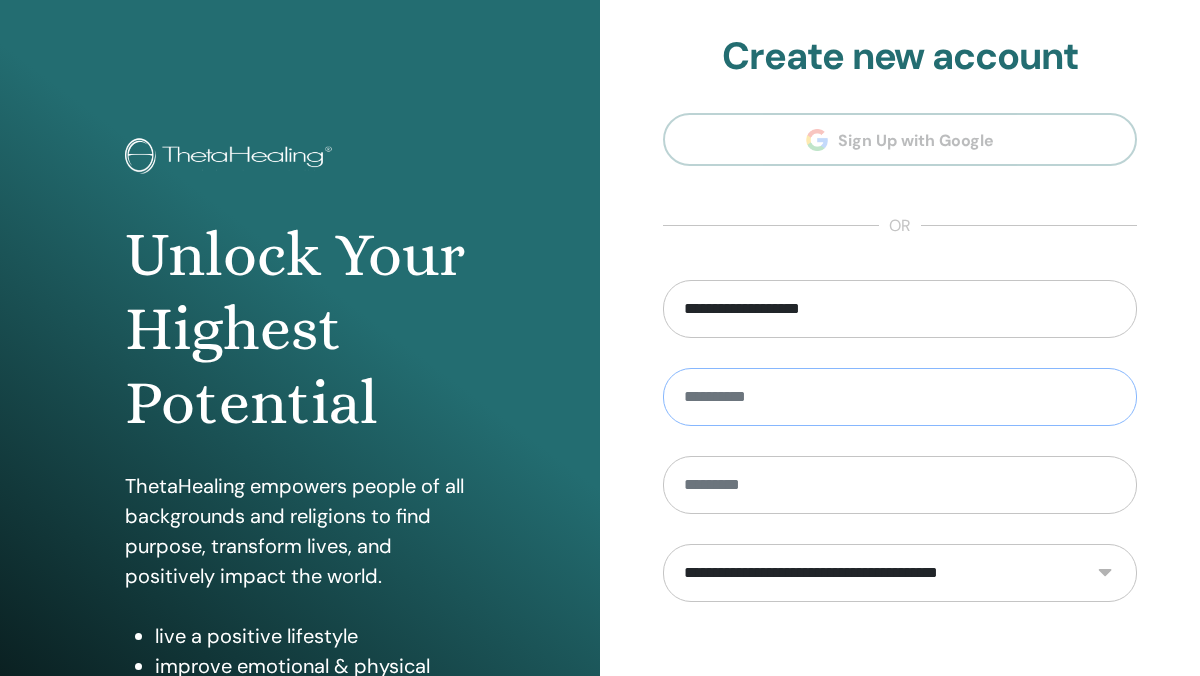 click at bounding box center [900, 397] 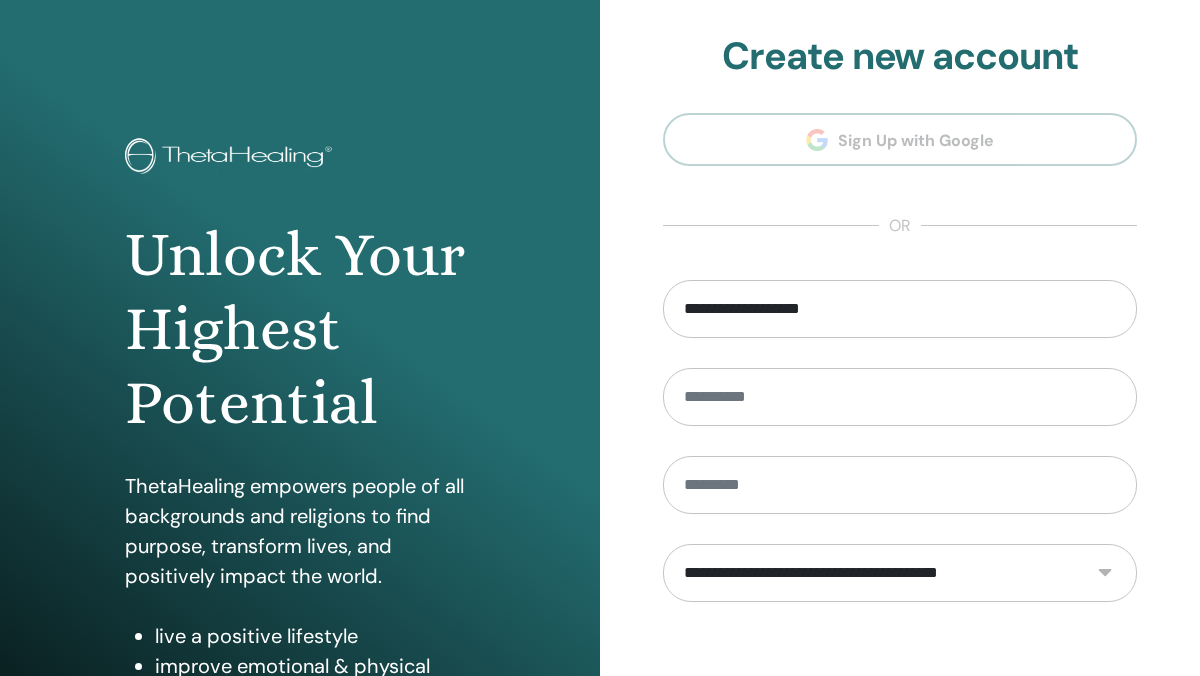 click on "**********" at bounding box center [900, 573] 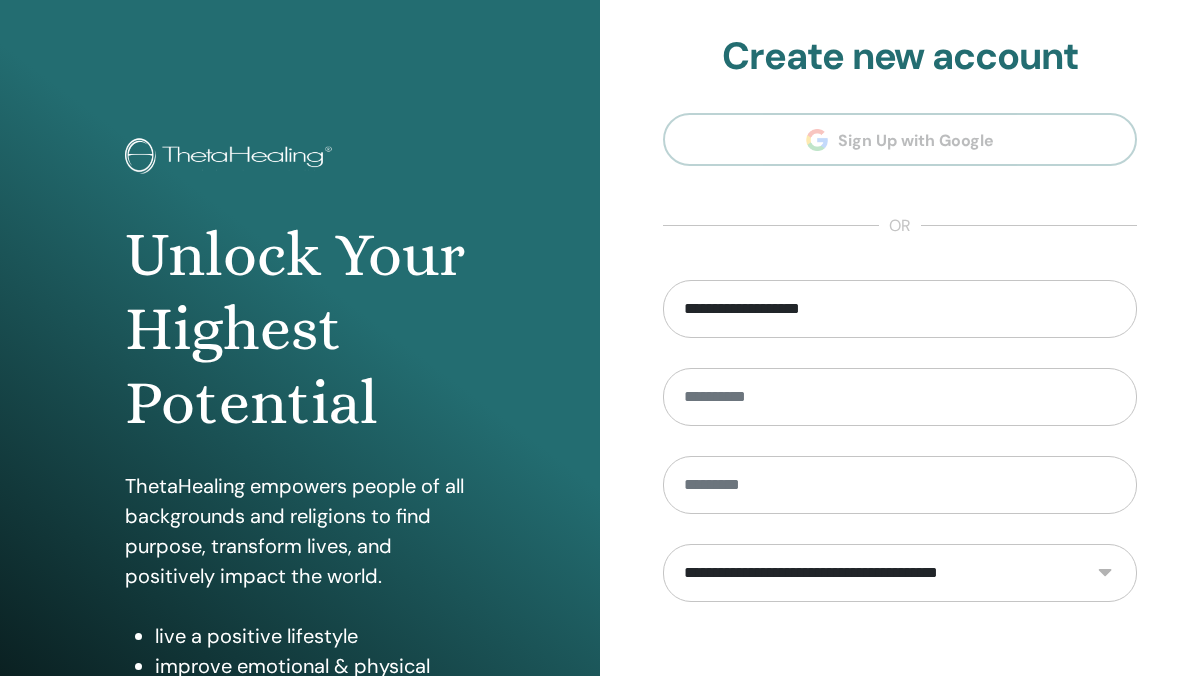 select on "***" 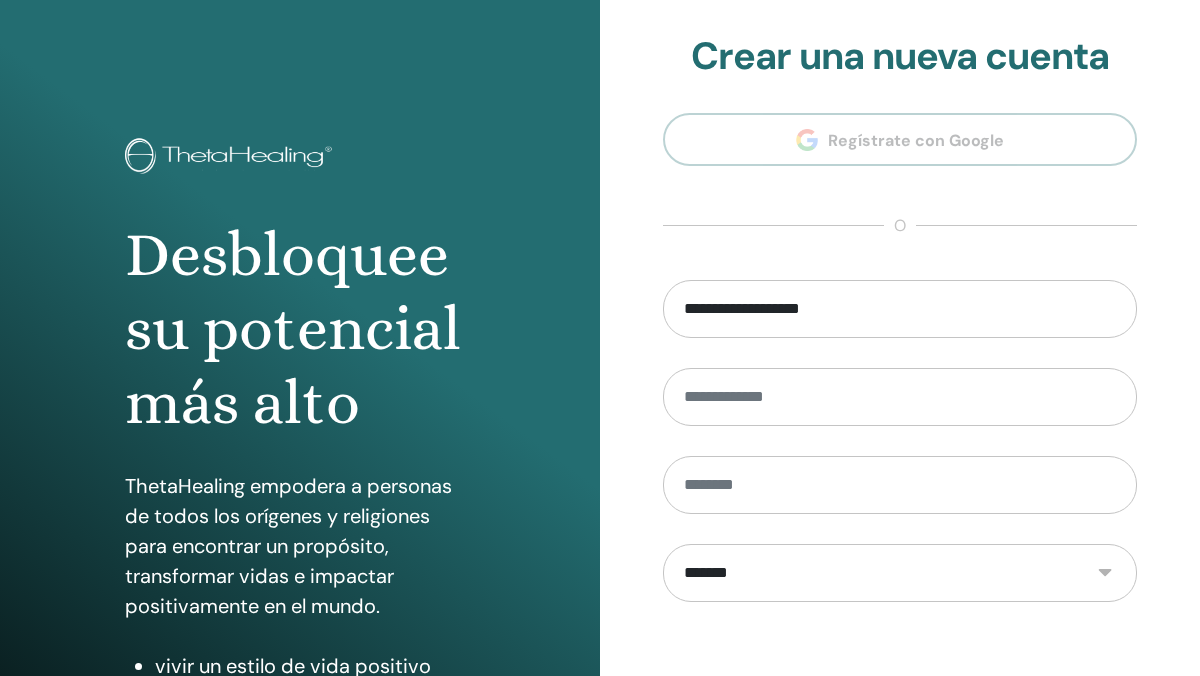 scroll, scrollTop: 0, scrollLeft: 0, axis: both 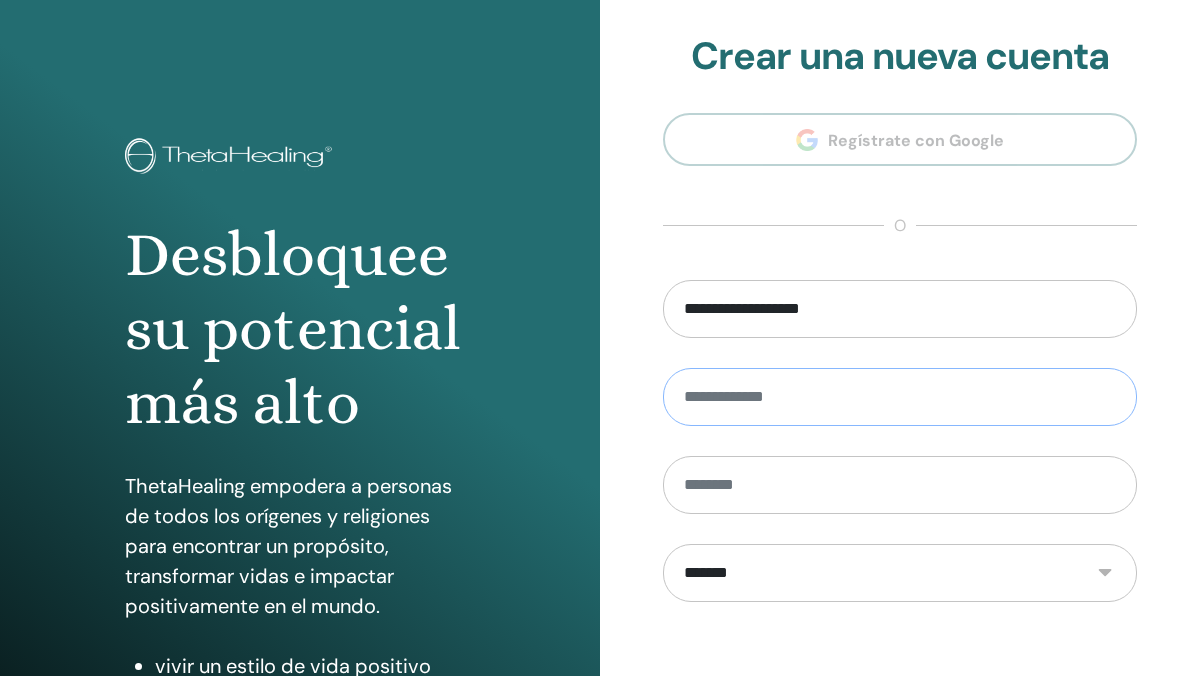 click at bounding box center (900, 397) 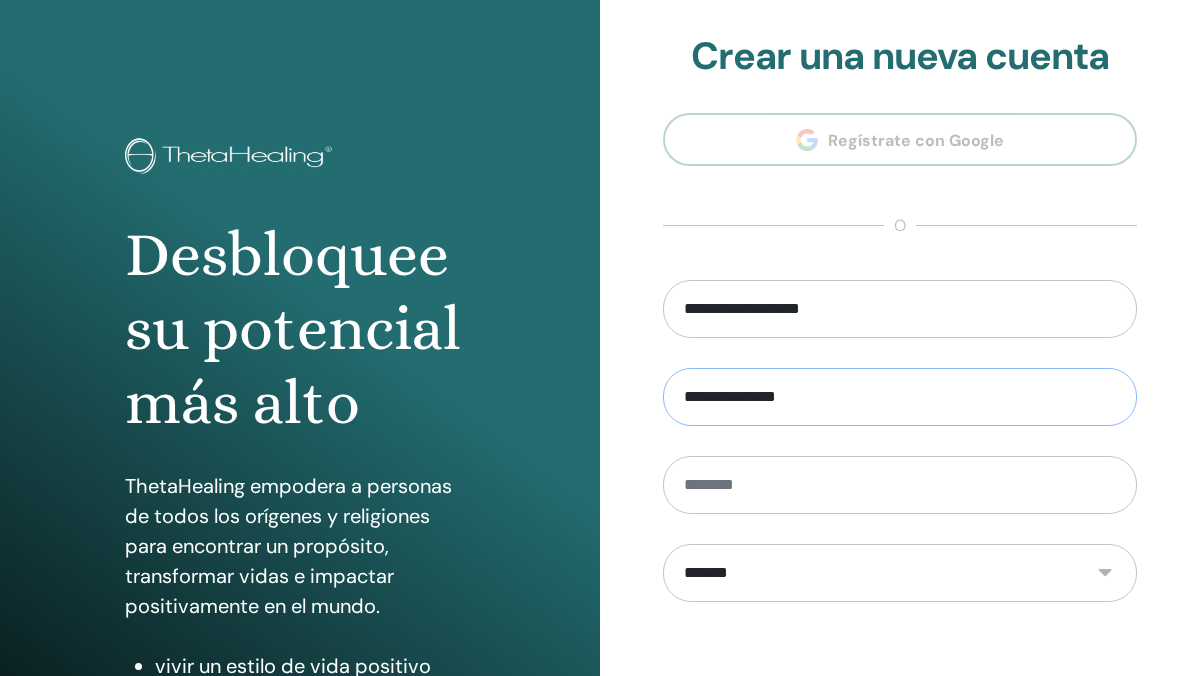type on "**********" 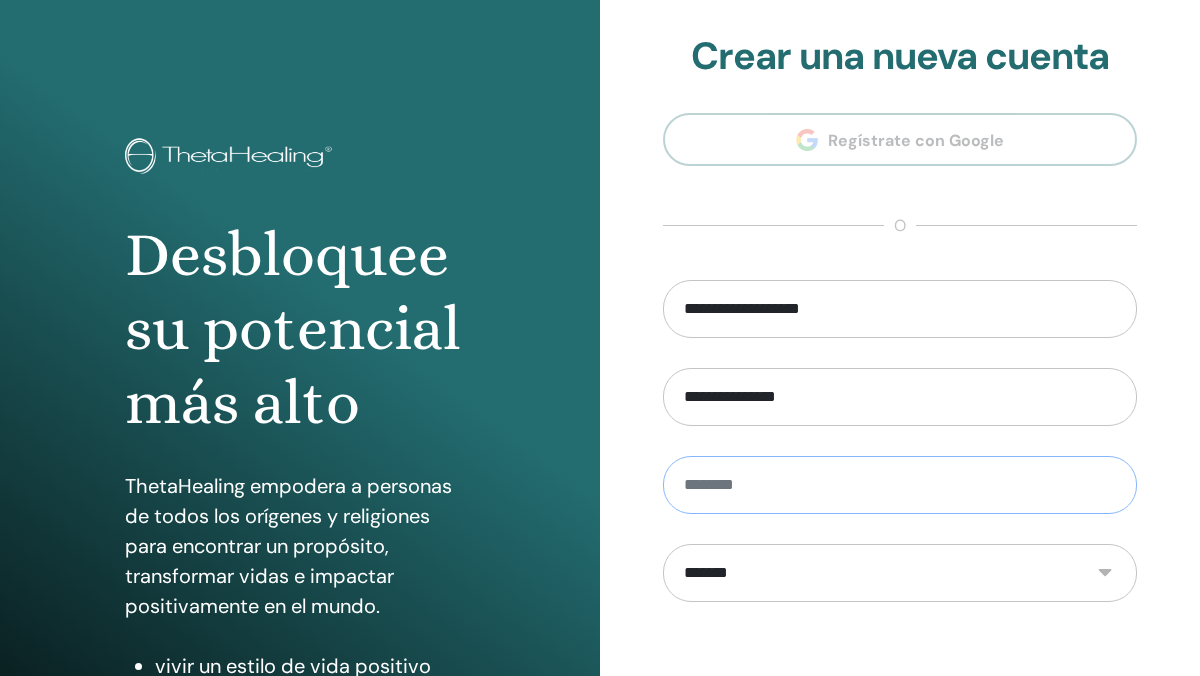 click at bounding box center (900, 485) 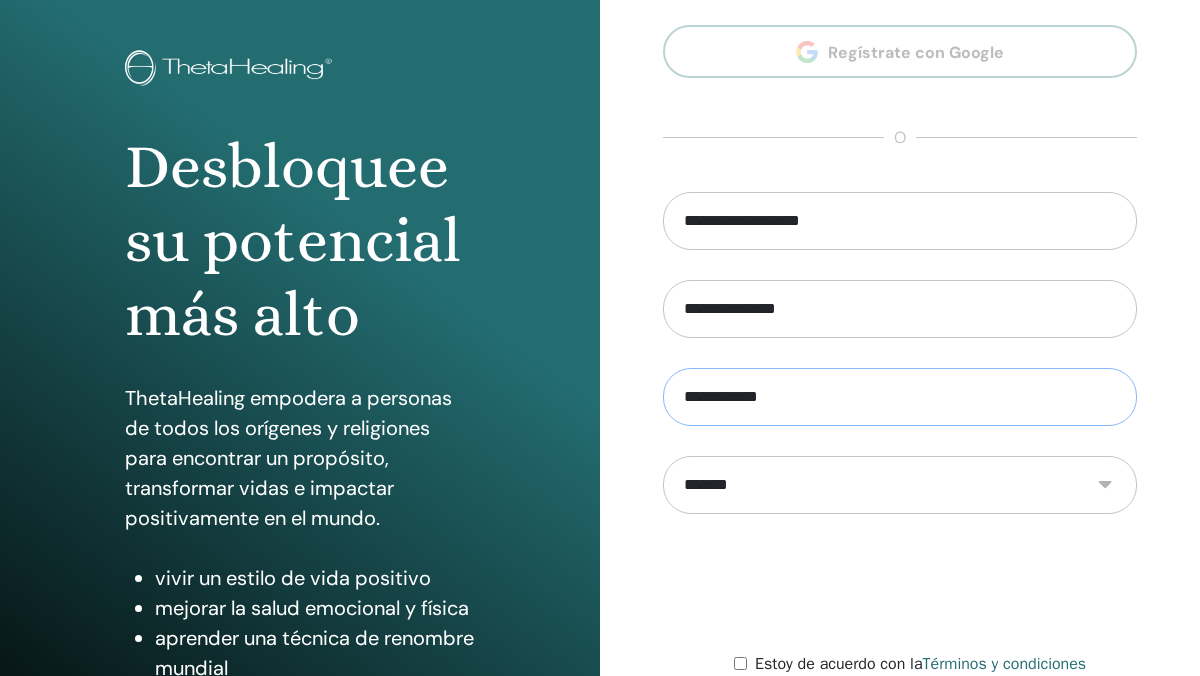 scroll, scrollTop: 89, scrollLeft: 0, axis: vertical 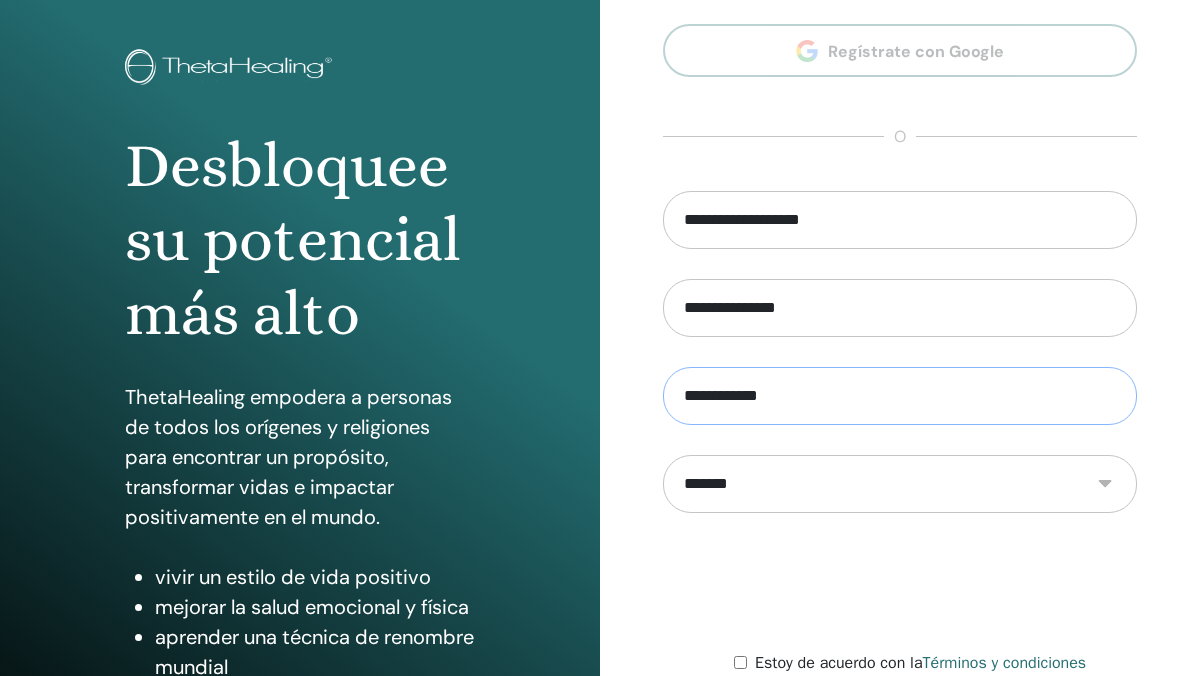 type on "**********" 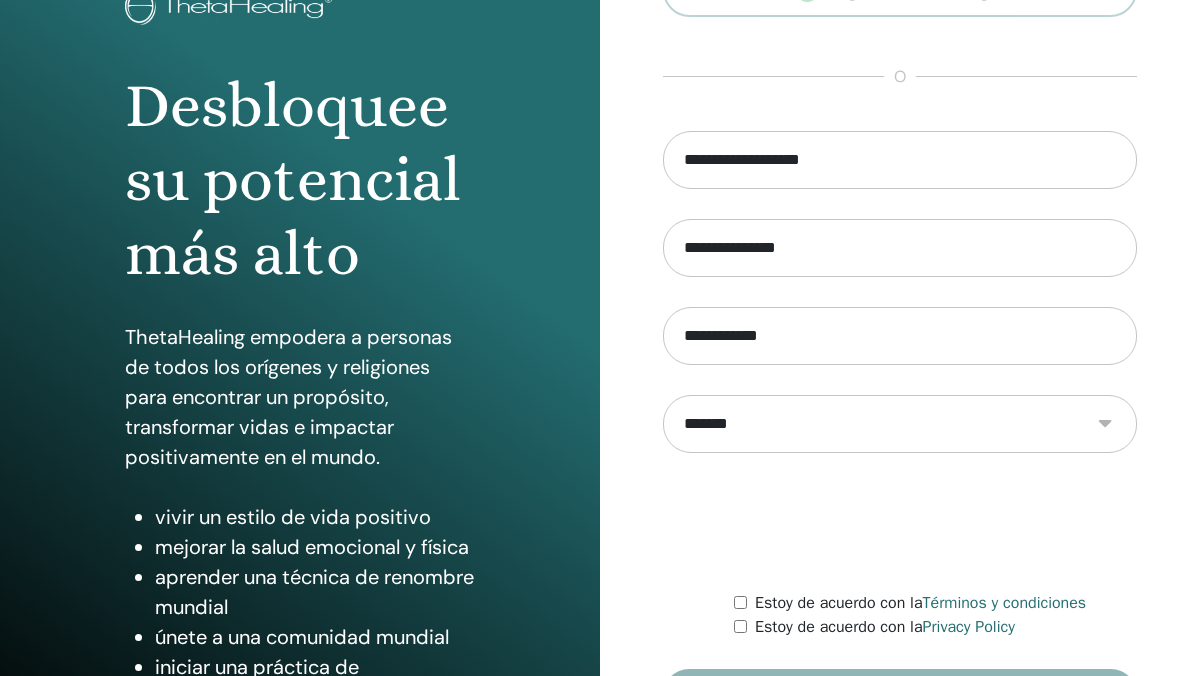 scroll, scrollTop: 160, scrollLeft: 0, axis: vertical 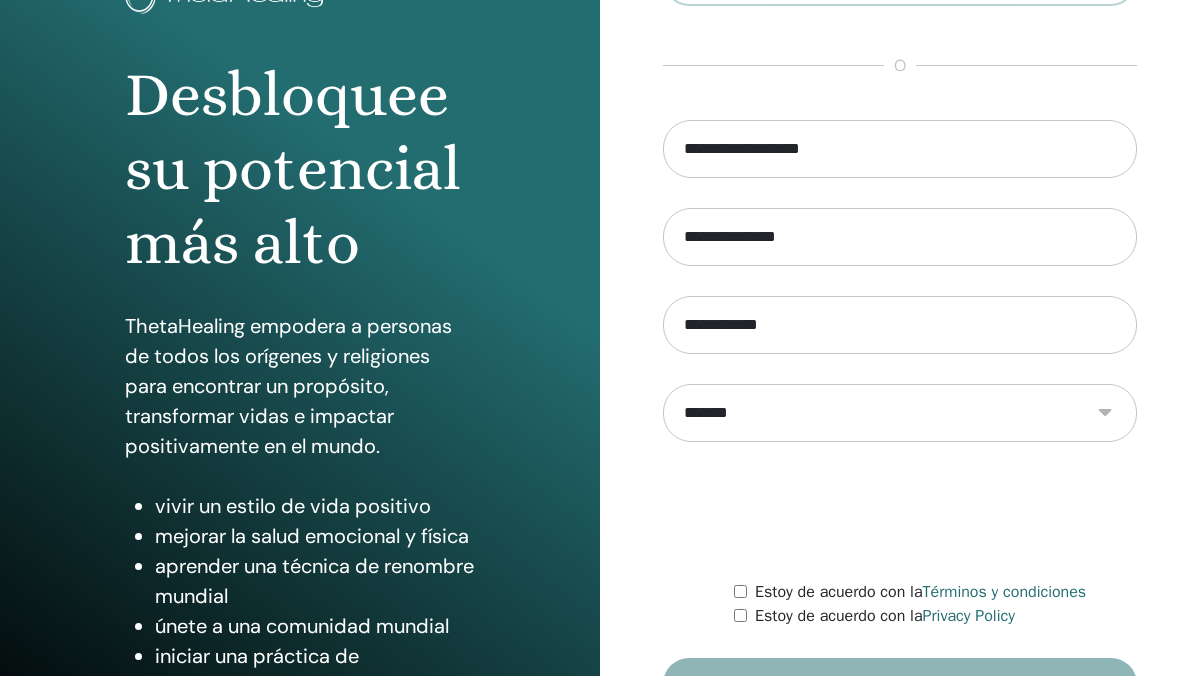 click on "Estoy de acuerdo con la  Términos y condiciones" at bounding box center (935, 592) 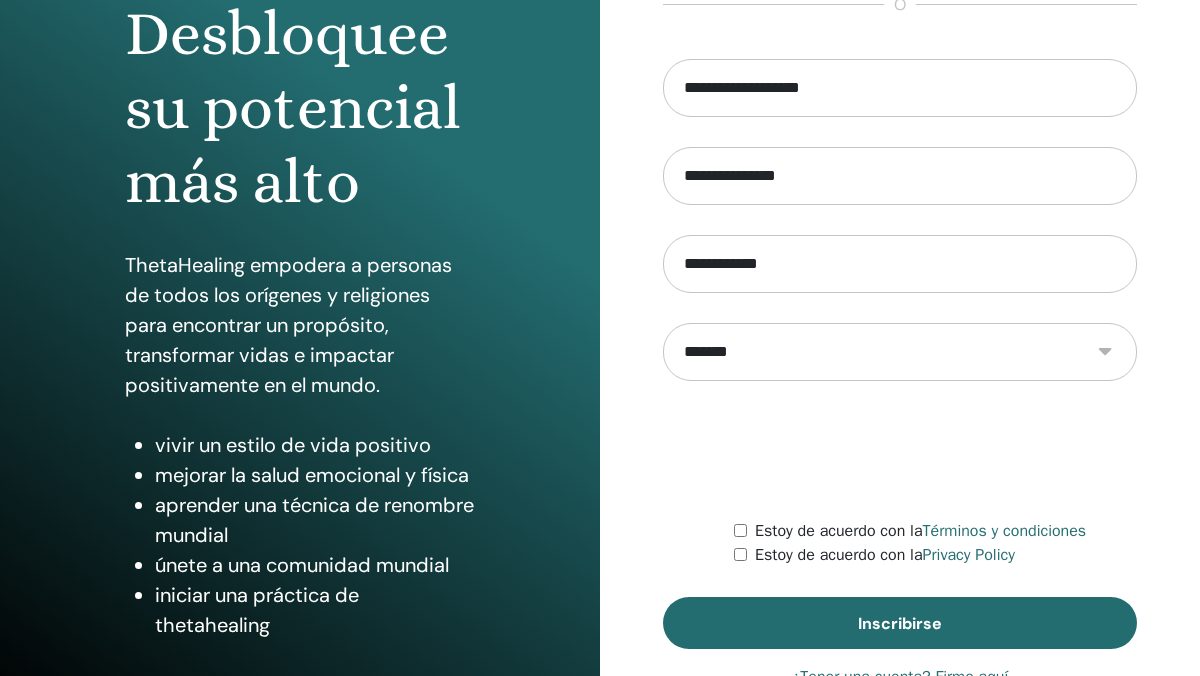 scroll, scrollTop: 249, scrollLeft: 0, axis: vertical 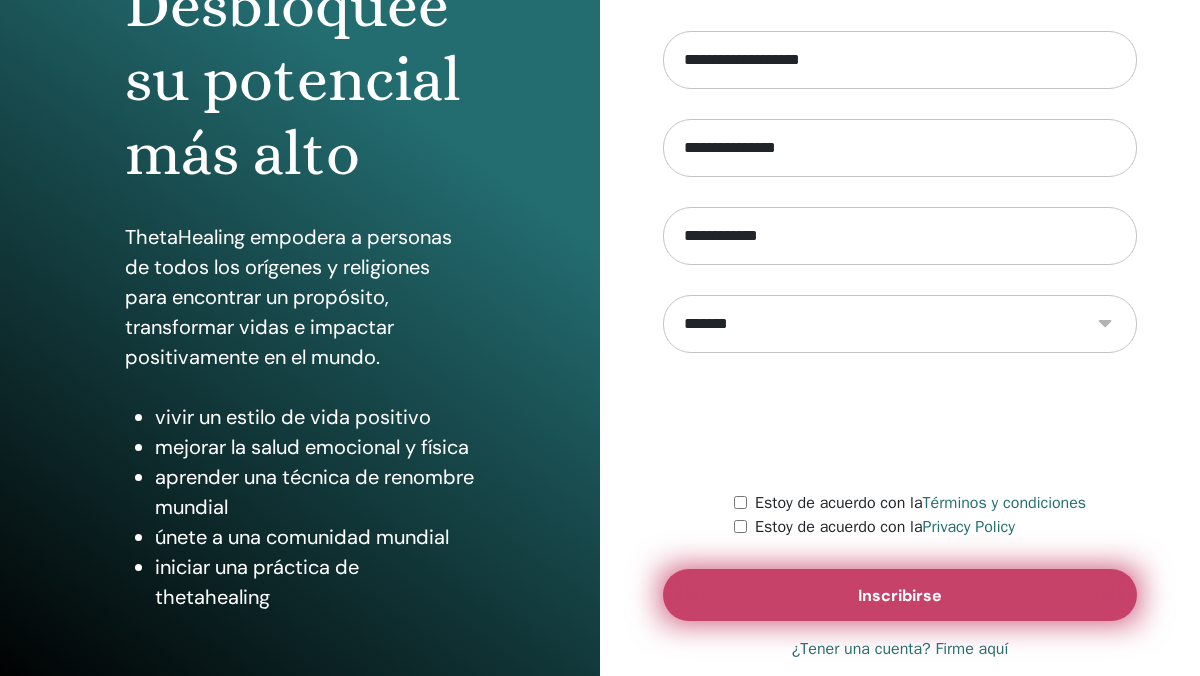click on "Inscribirse" at bounding box center (900, 595) 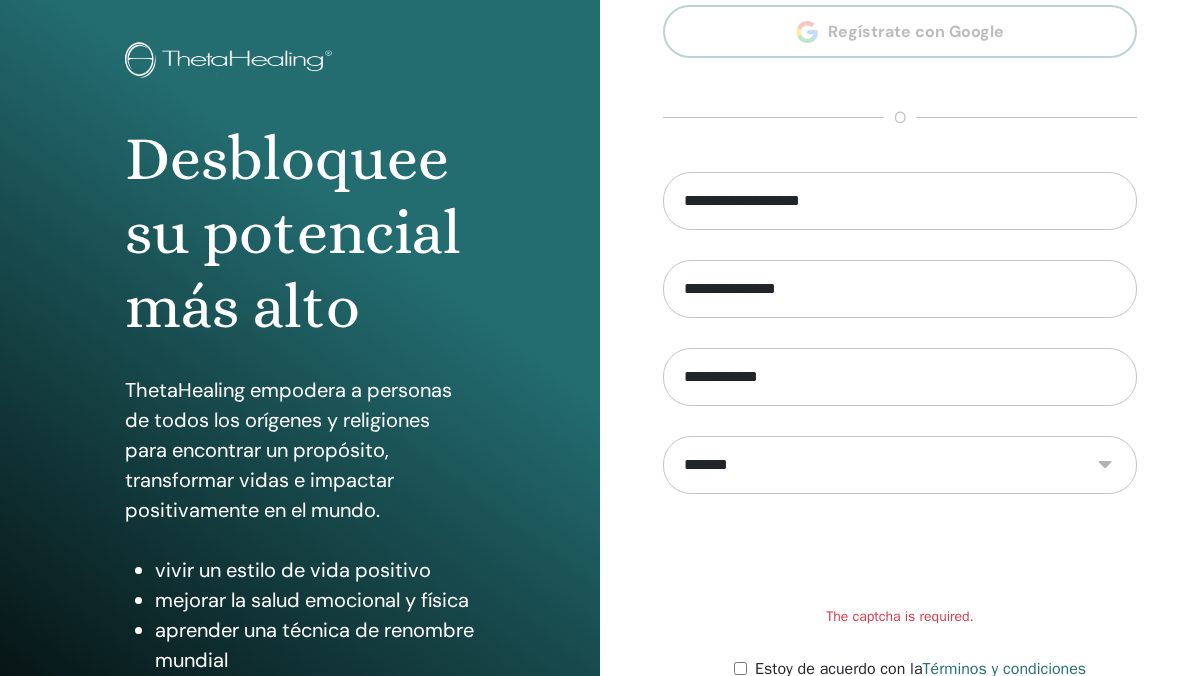 scroll, scrollTop: 108, scrollLeft: 0, axis: vertical 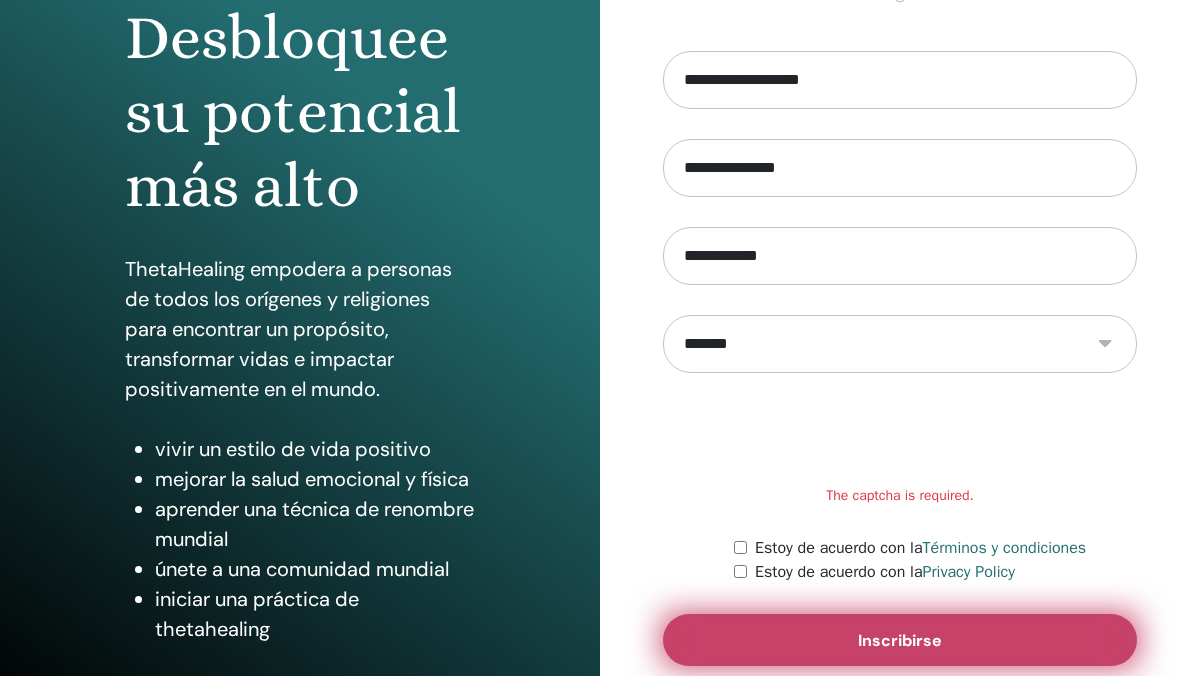 click on "Inscribirse" at bounding box center [900, 640] 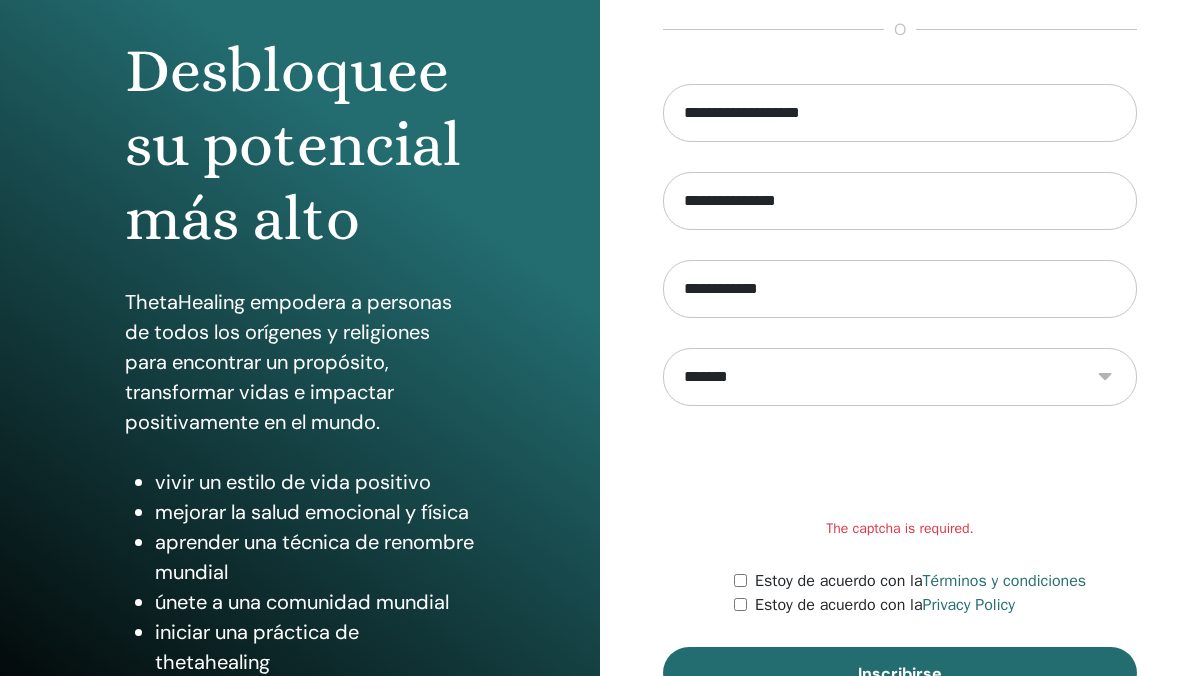 scroll, scrollTop: 284, scrollLeft: 0, axis: vertical 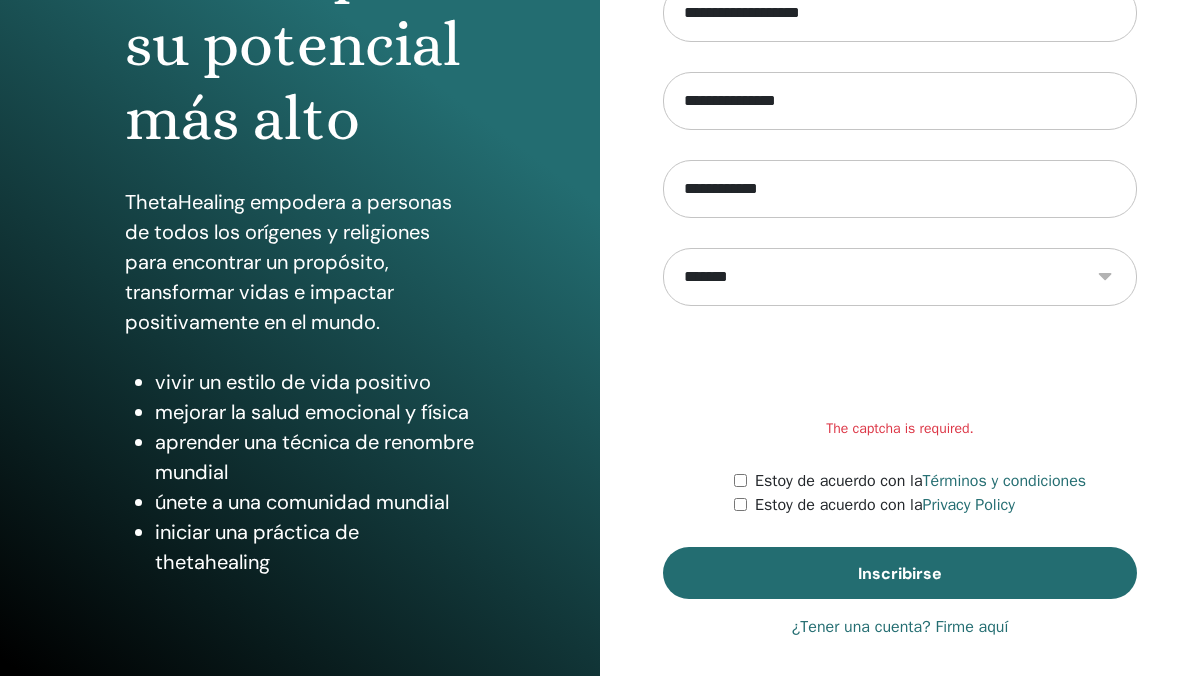 click on "¿Tener una cuenta? Firme aquí" at bounding box center (900, 627) 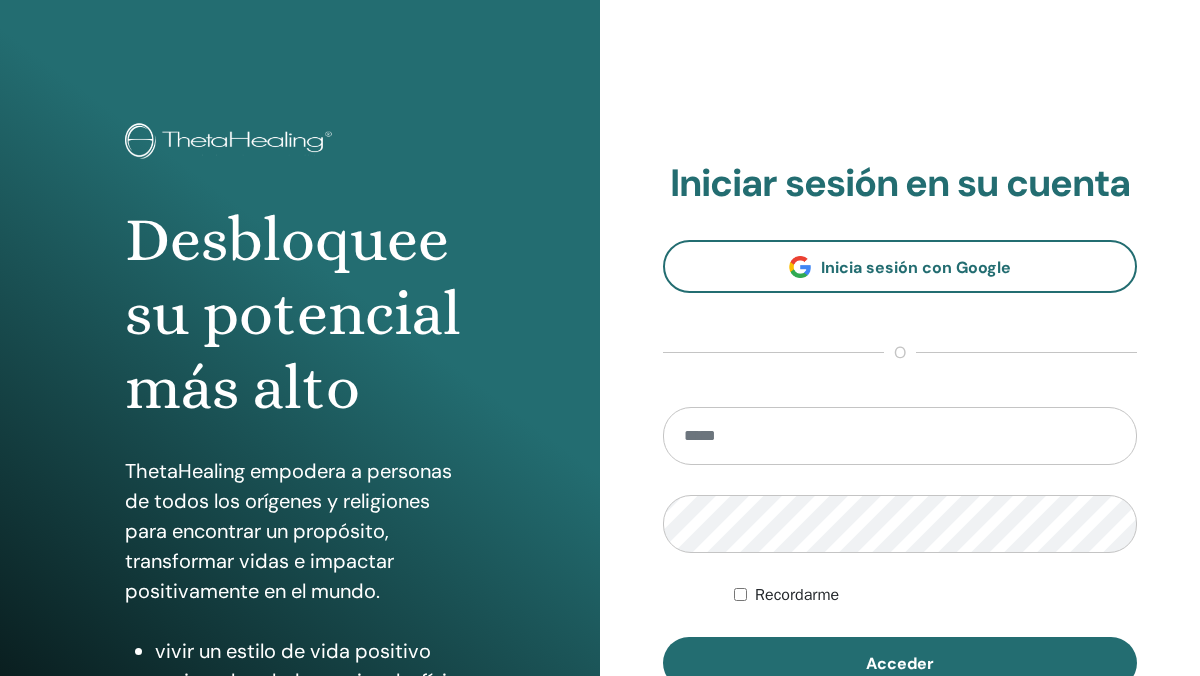 scroll, scrollTop: 0, scrollLeft: 0, axis: both 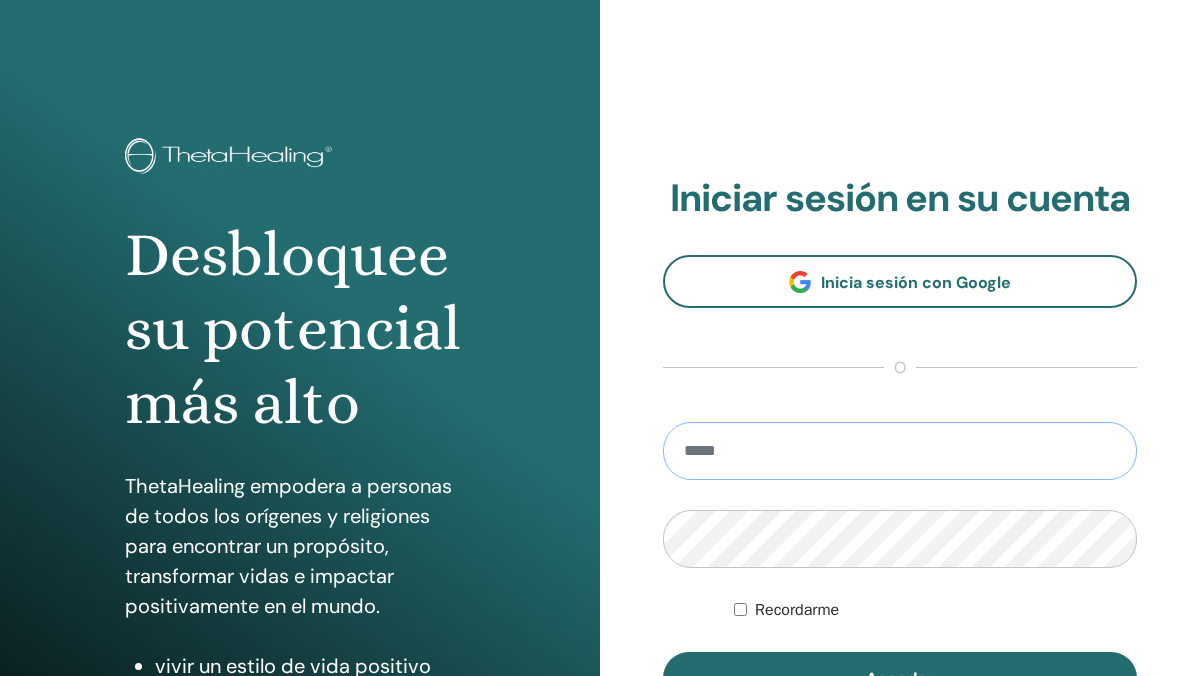 click at bounding box center (900, 451) 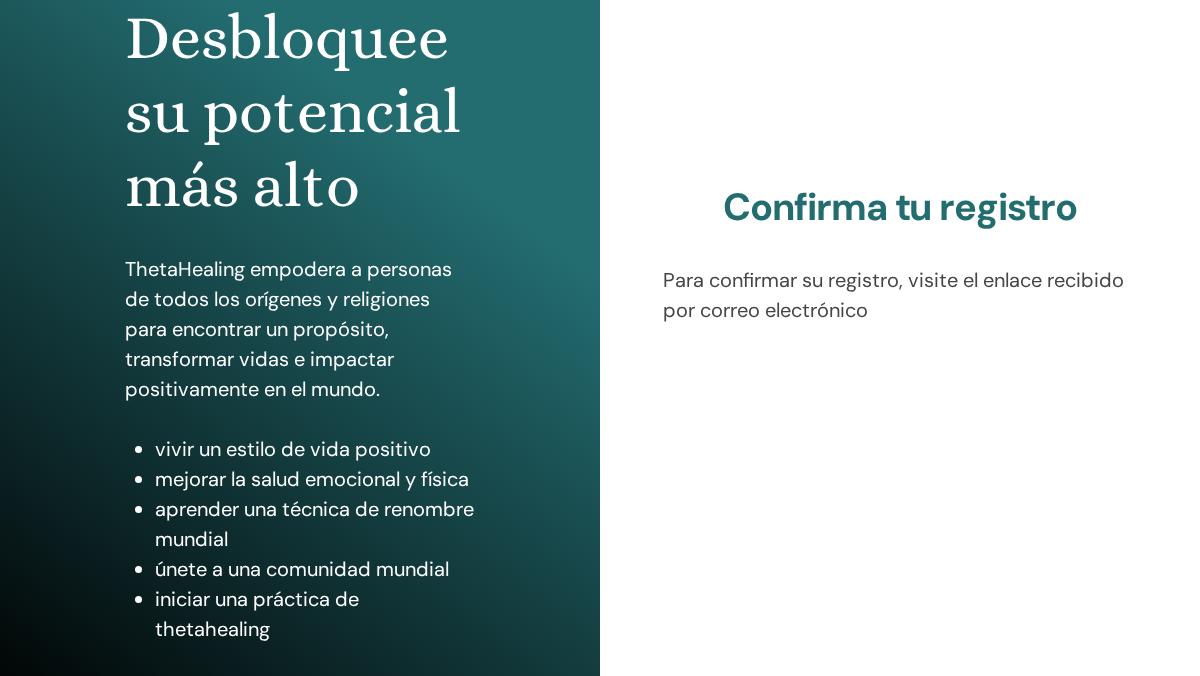 scroll, scrollTop: 219, scrollLeft: 0, axis: vertical 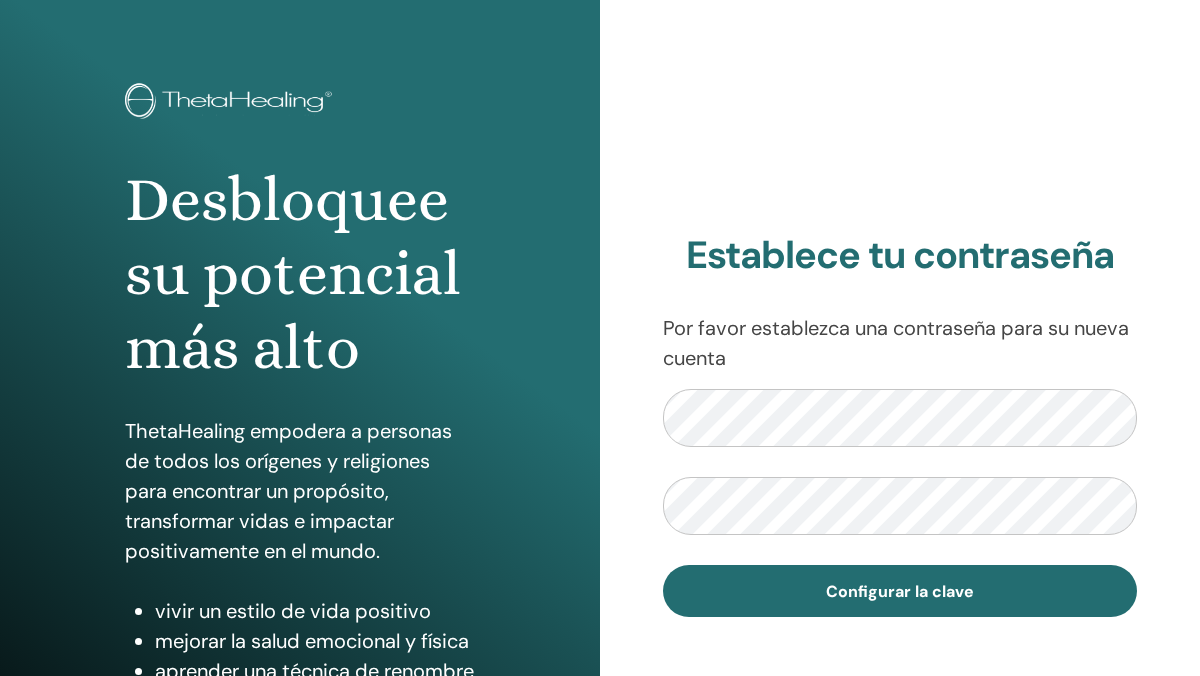 click on "Establece tu contraseña
Por favor establezca una contraseña para su nueva cuenta
Configurar la clave" at bounding box center [900, 425] 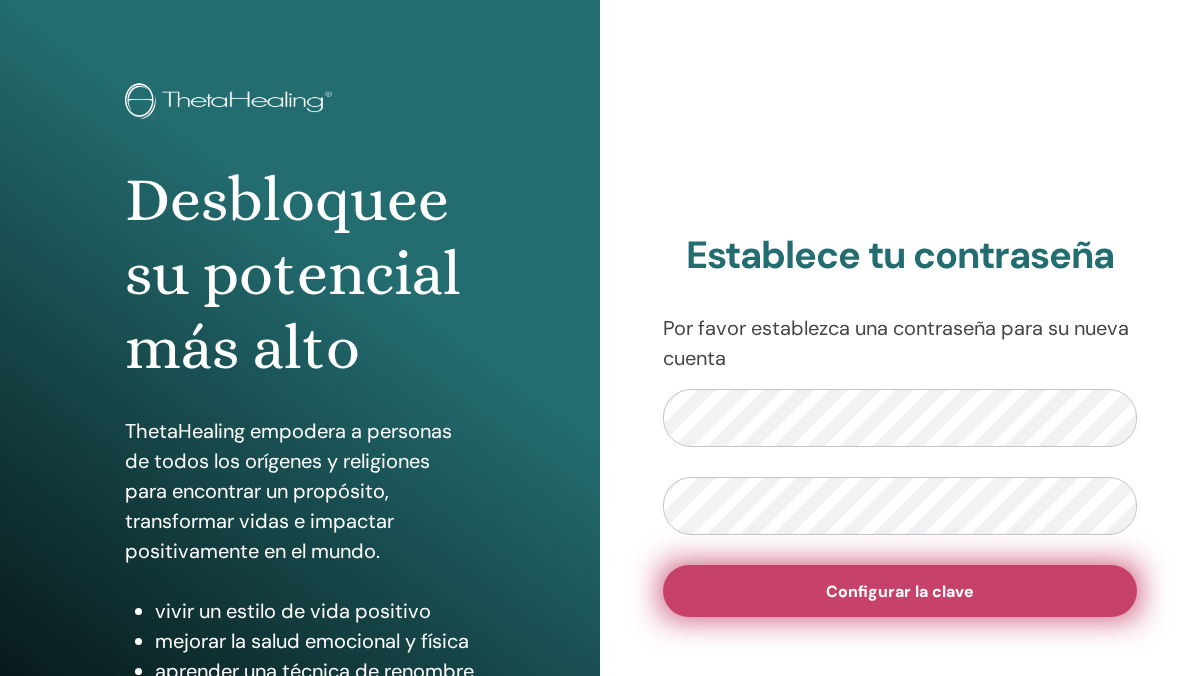 click on "Configurar la clave" at bounding box center (900, 591) 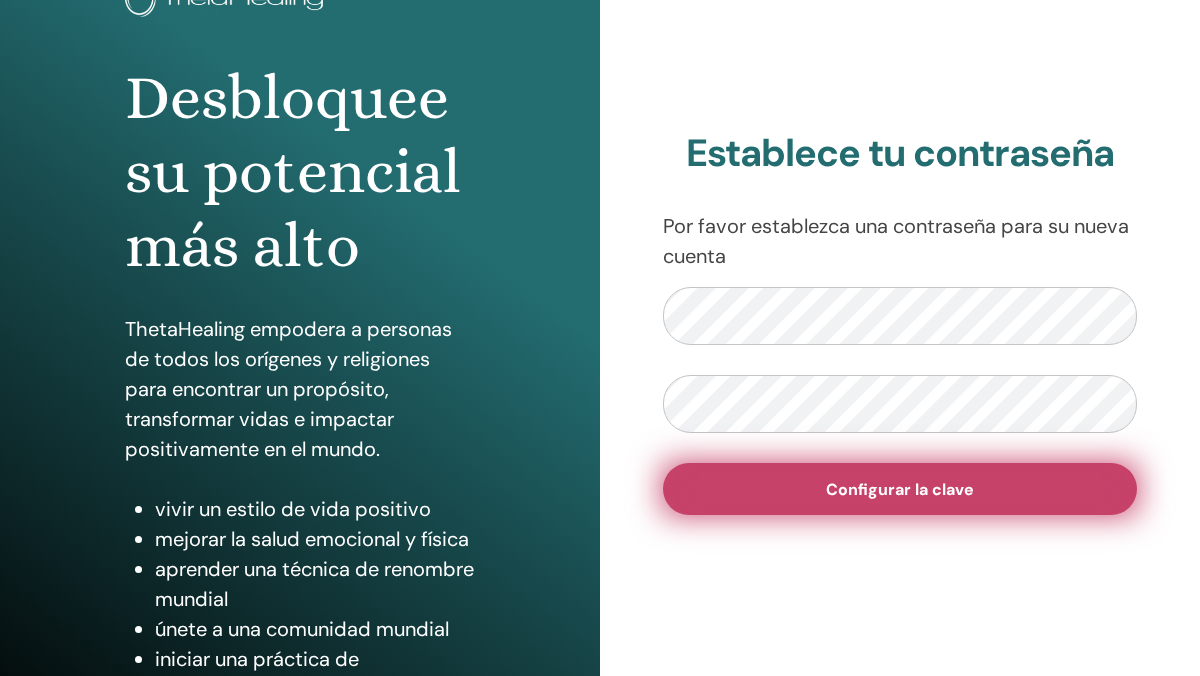 scroll, scrollTop: 145, scrollLeft: 0, axis: vertical 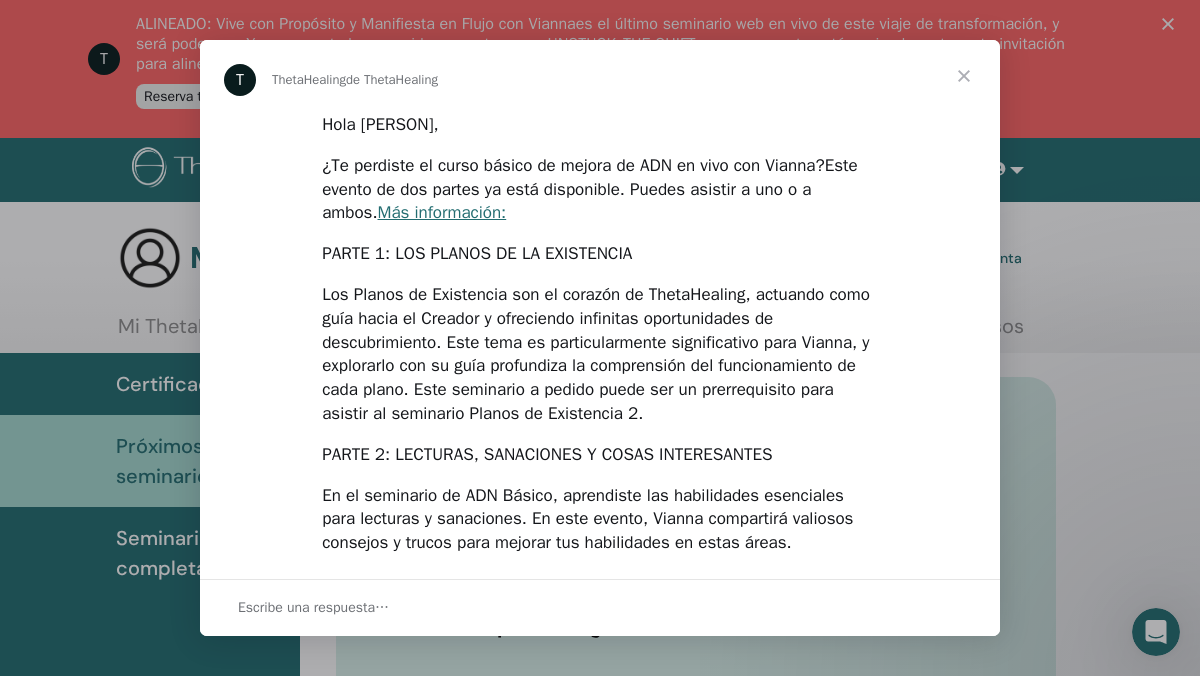 click at bounding box center (964, 76) 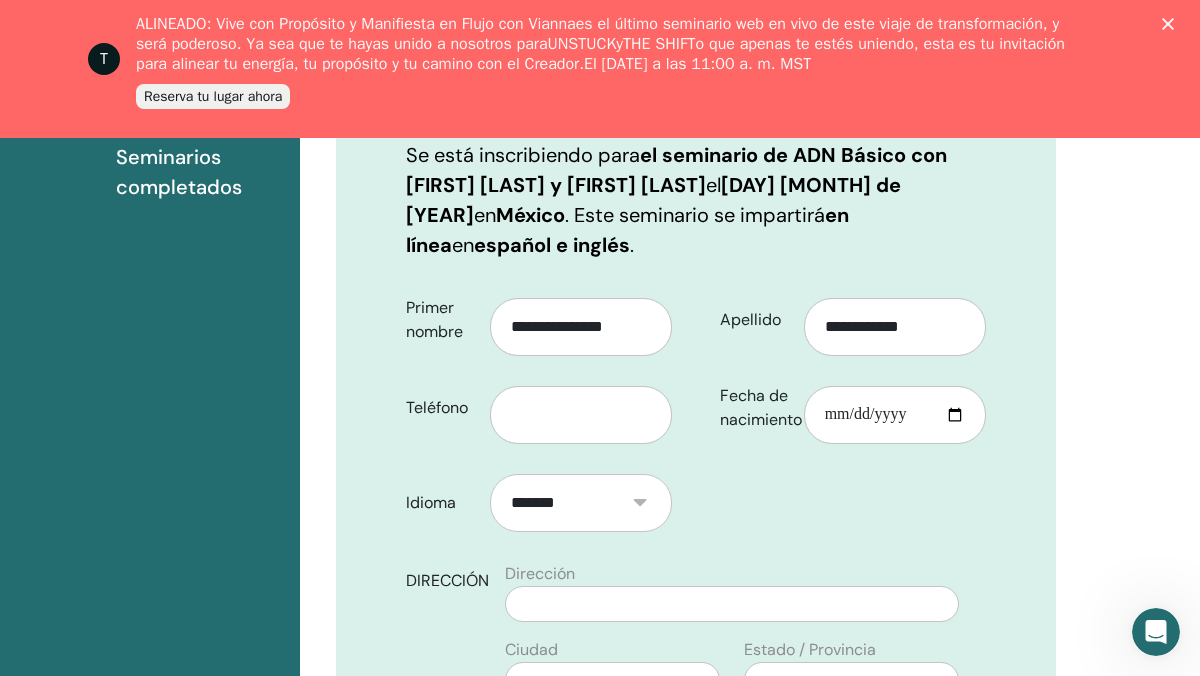 scroll, scrollTop: 441, scrollLeft: 0, axis: vertical 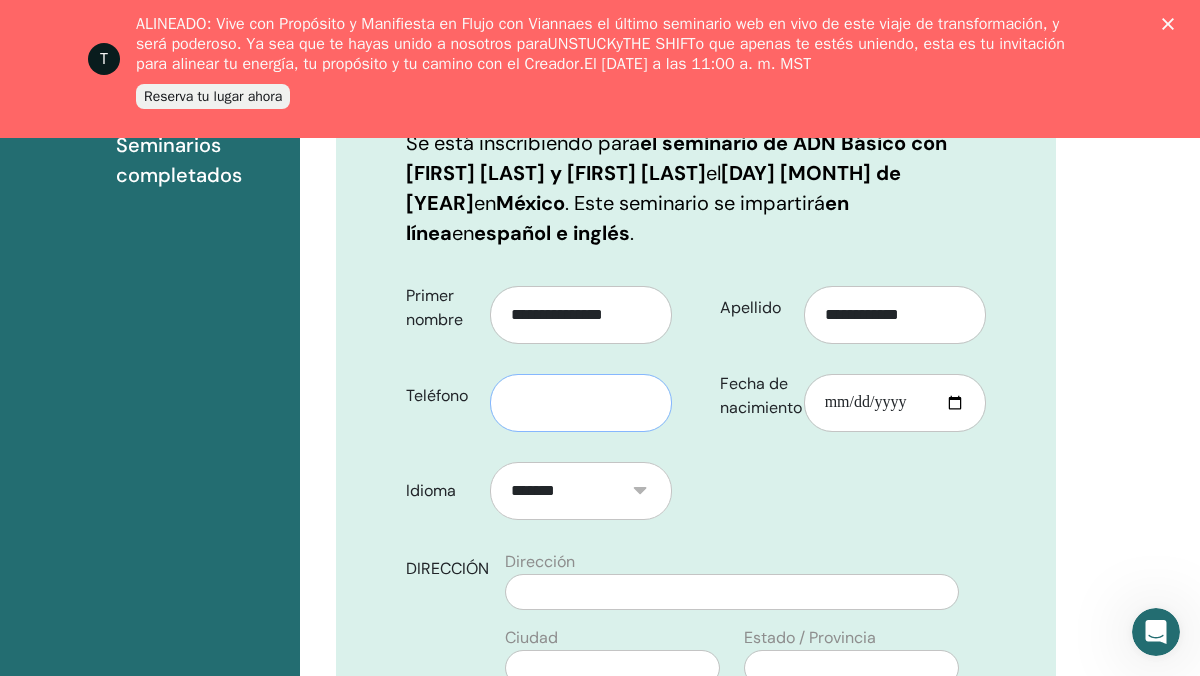 click at bounding box center (581, 403) 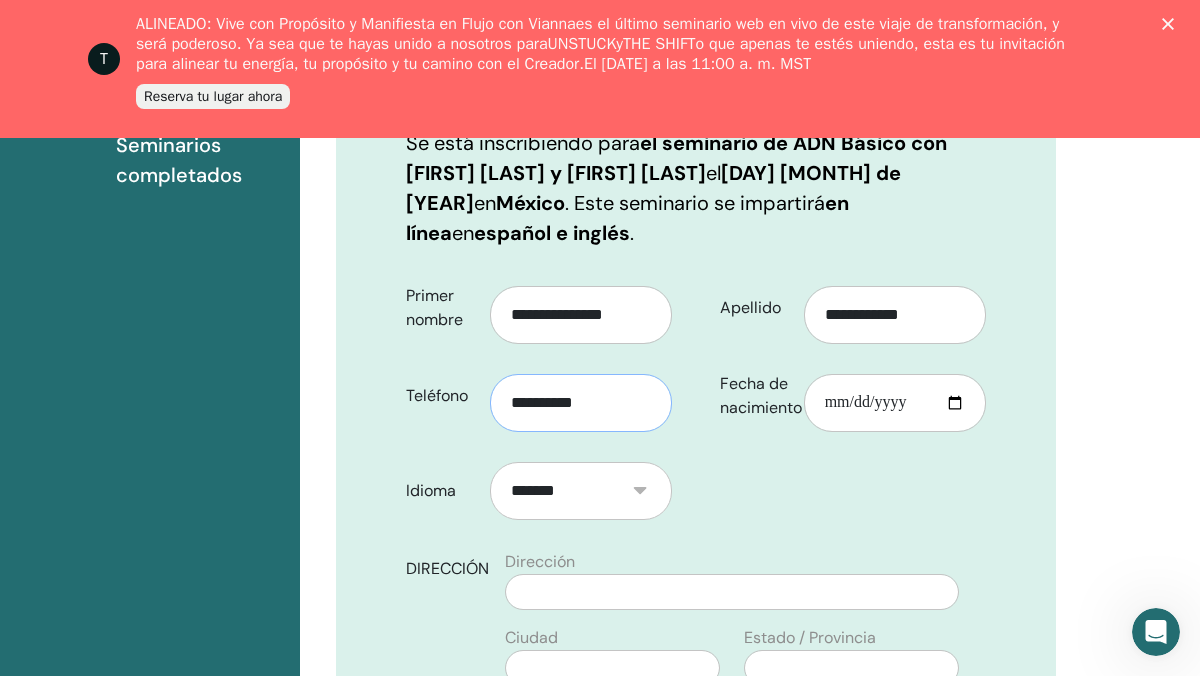 type on "**********" 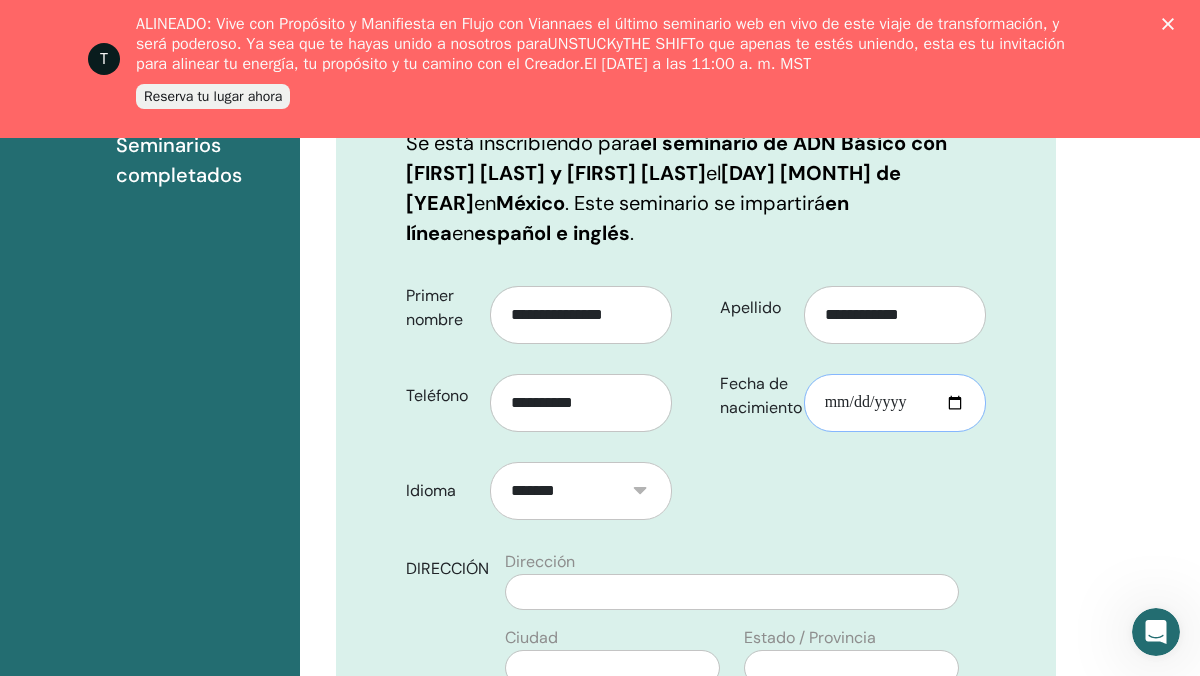 click on "Fecha de nacimiento" at bounding box center (895, 403) 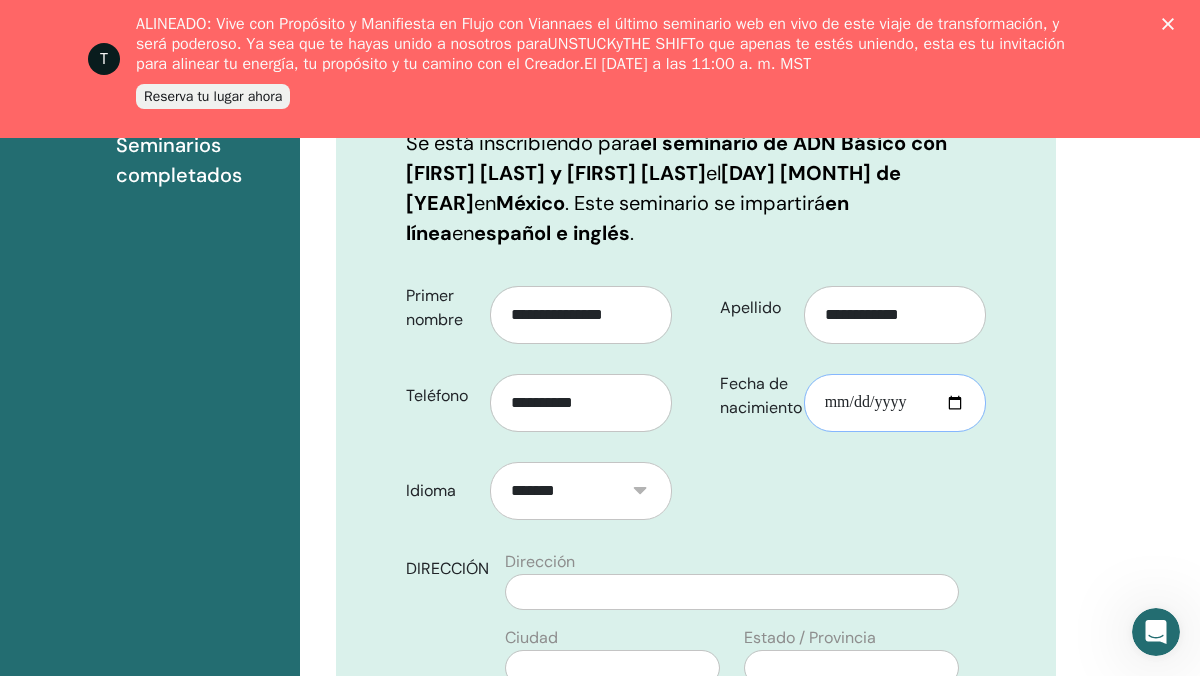 click on "Fecha de nacimiento" at bounding box center [895, 403] 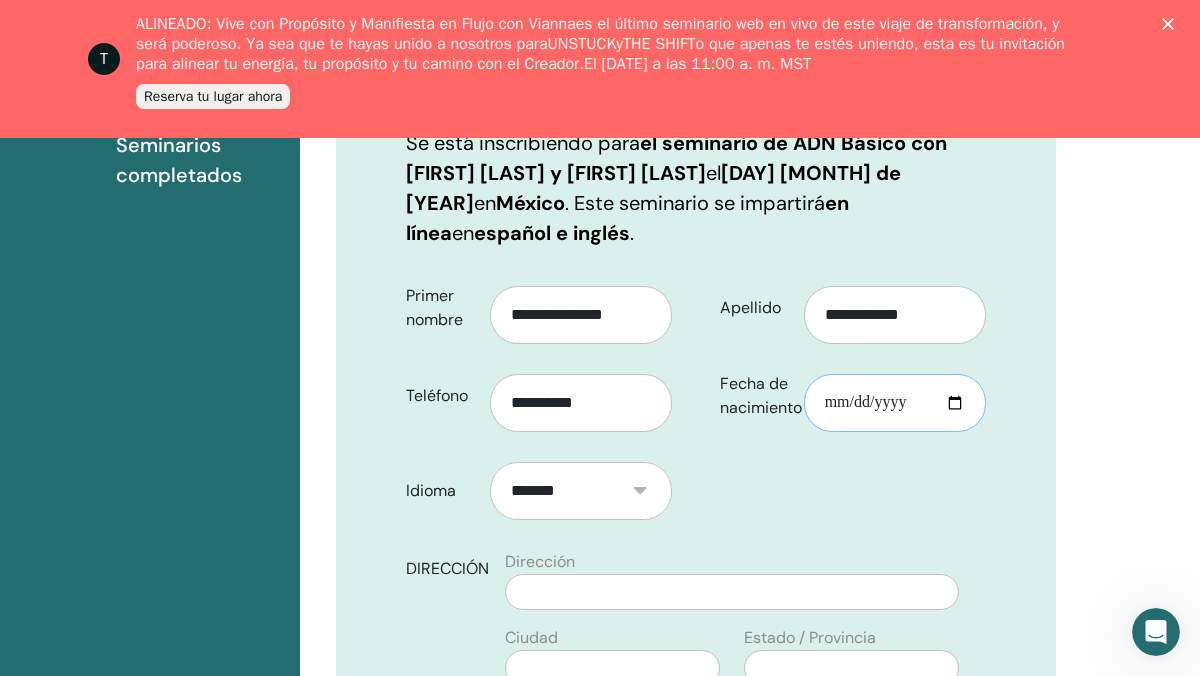 type on "**********" 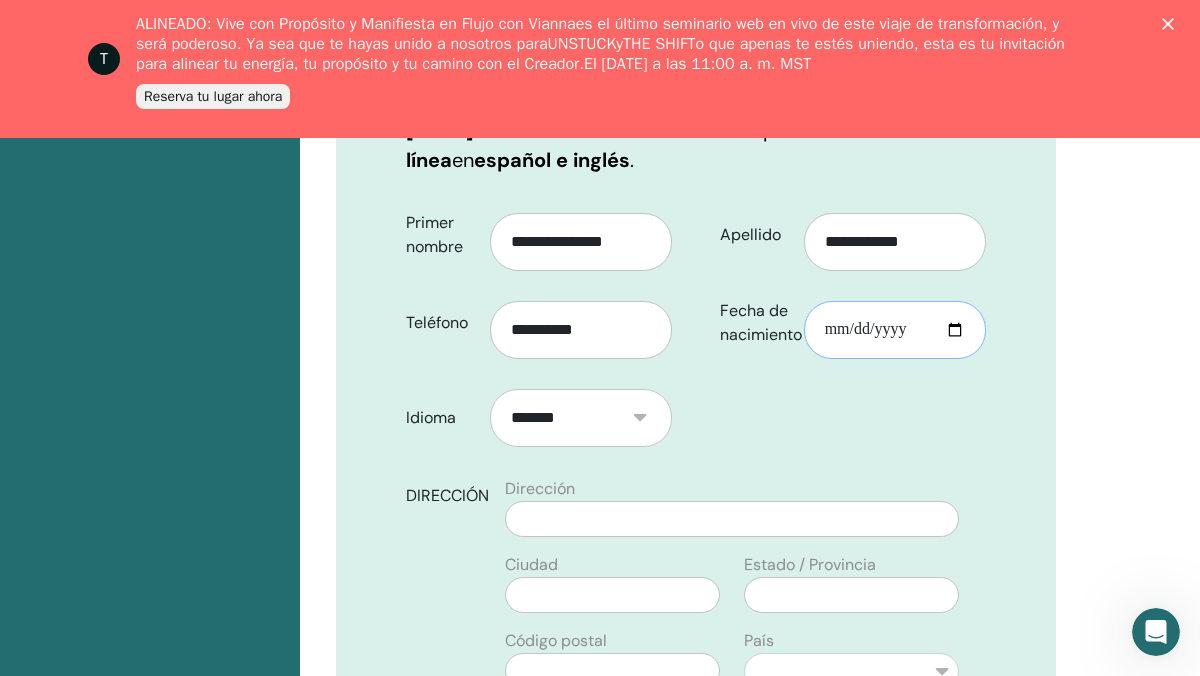 scroll, scrollTop: 517, scrollLeft: 0, axis: vertical 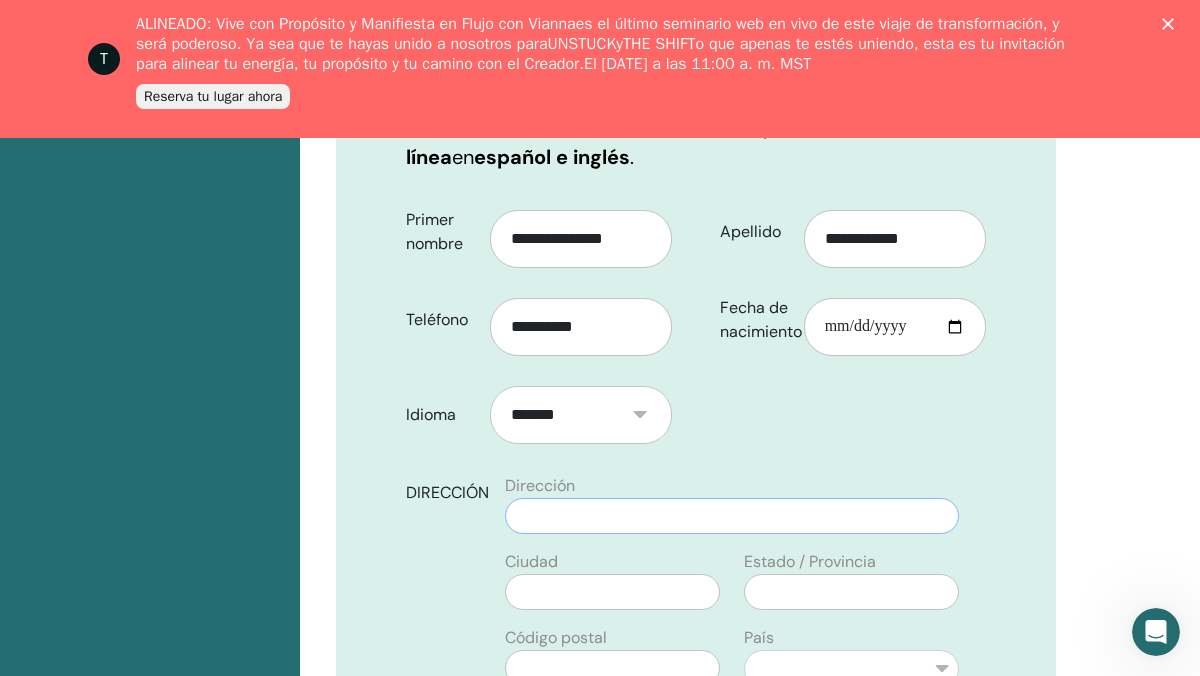 click at bounding box center [732, 516] 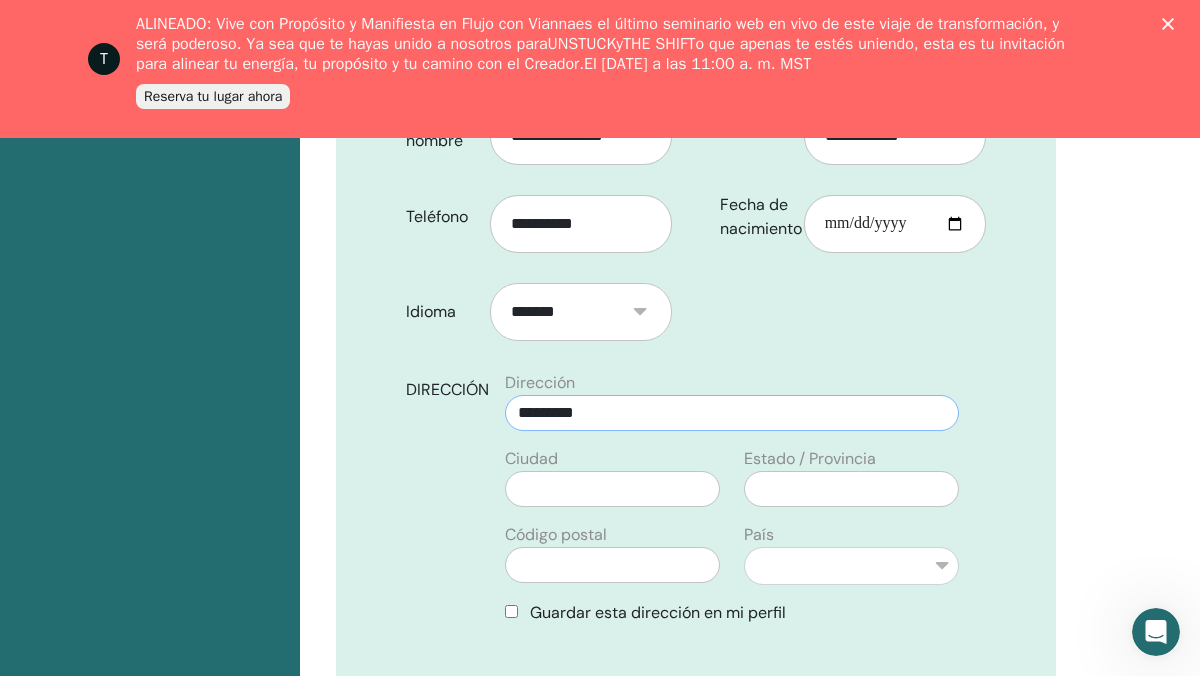 scroll, scrollTop: 605, scrollLeft: 0, axis: vertical 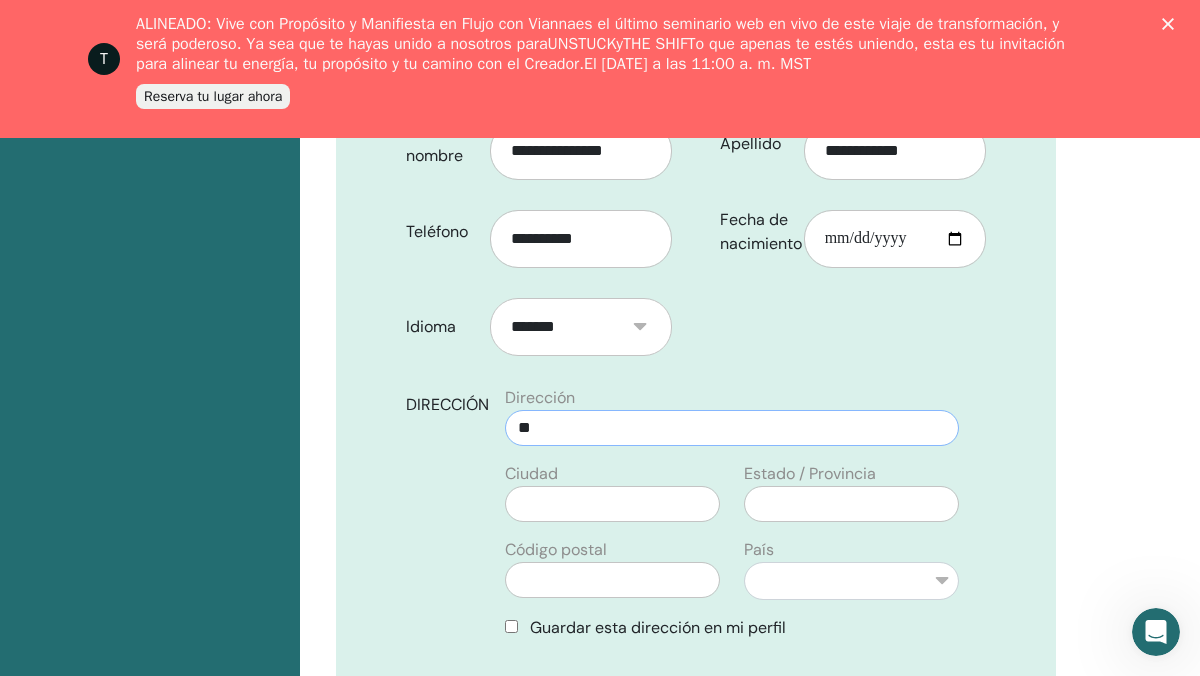 type on "*" 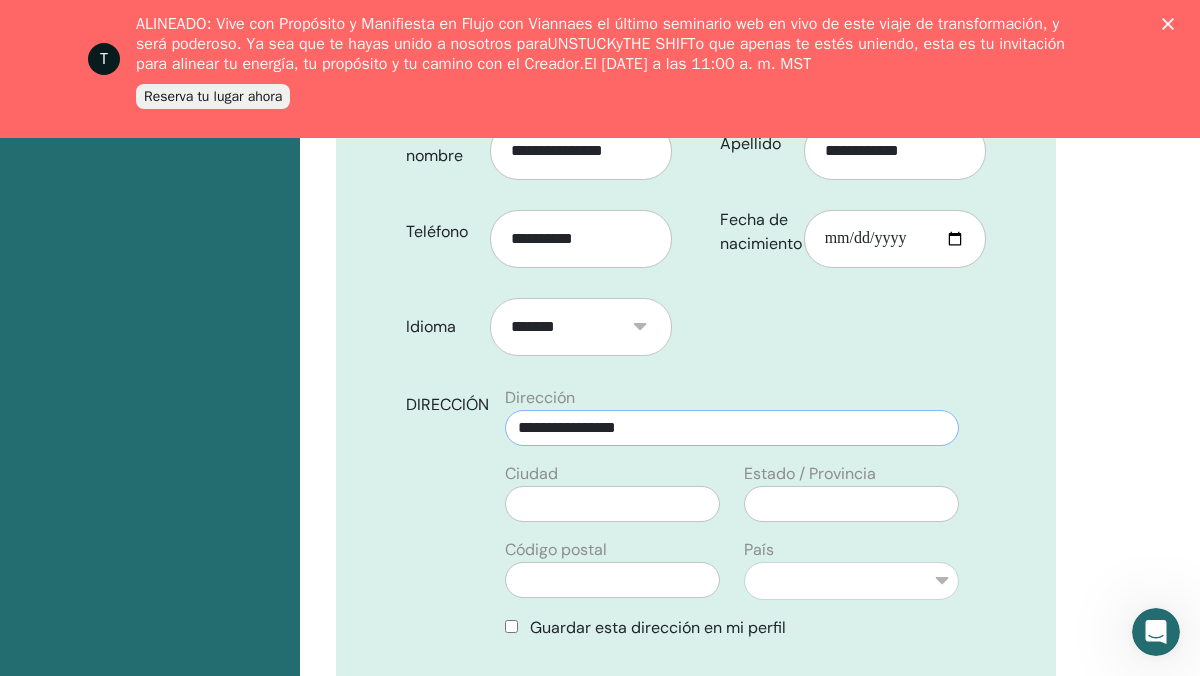 type on "**********" 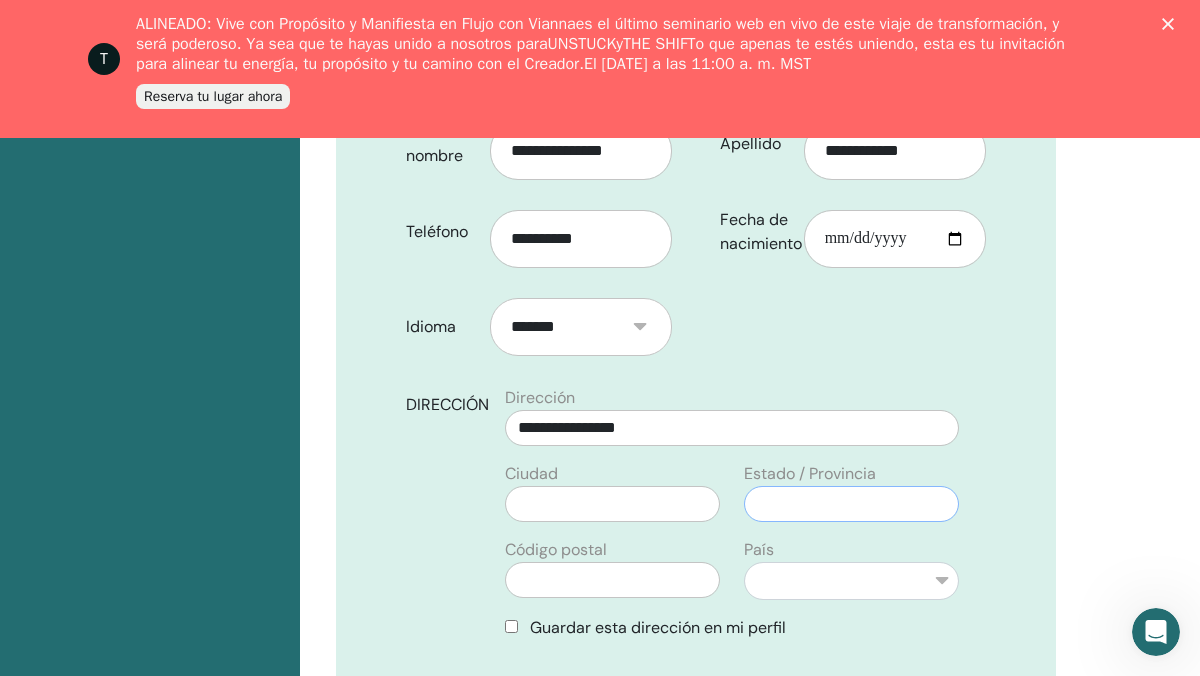 click at bounding box center [851, 504] 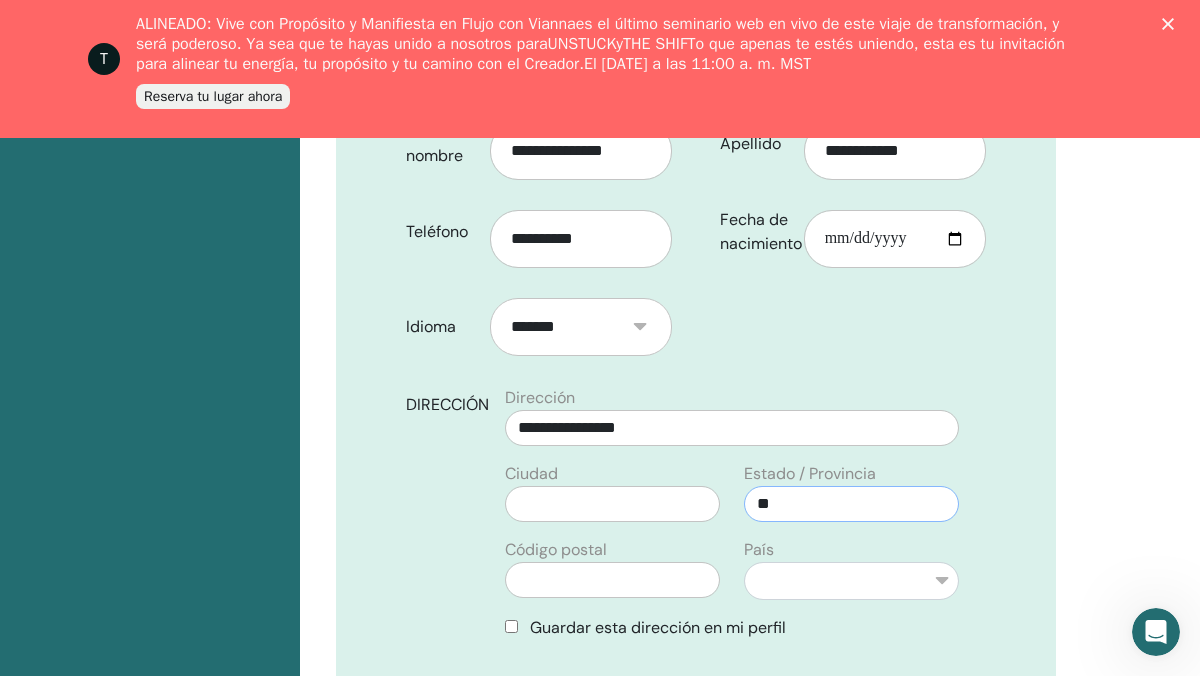 type on "*" 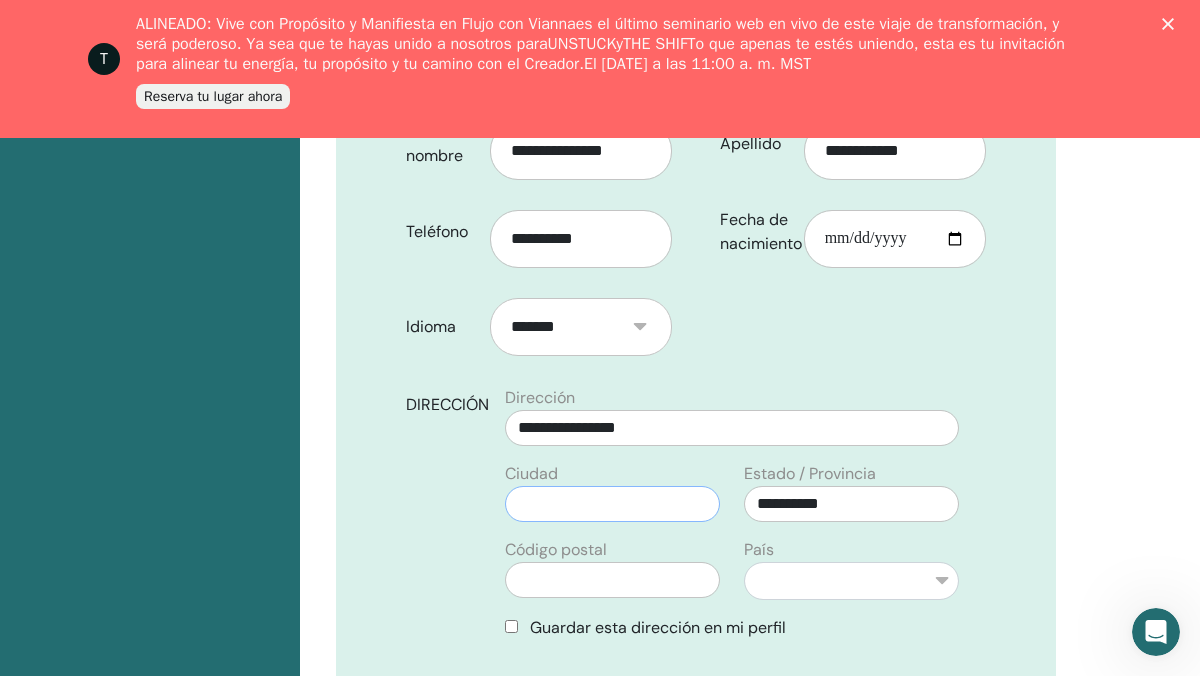 click at bounding box center [612, 504] 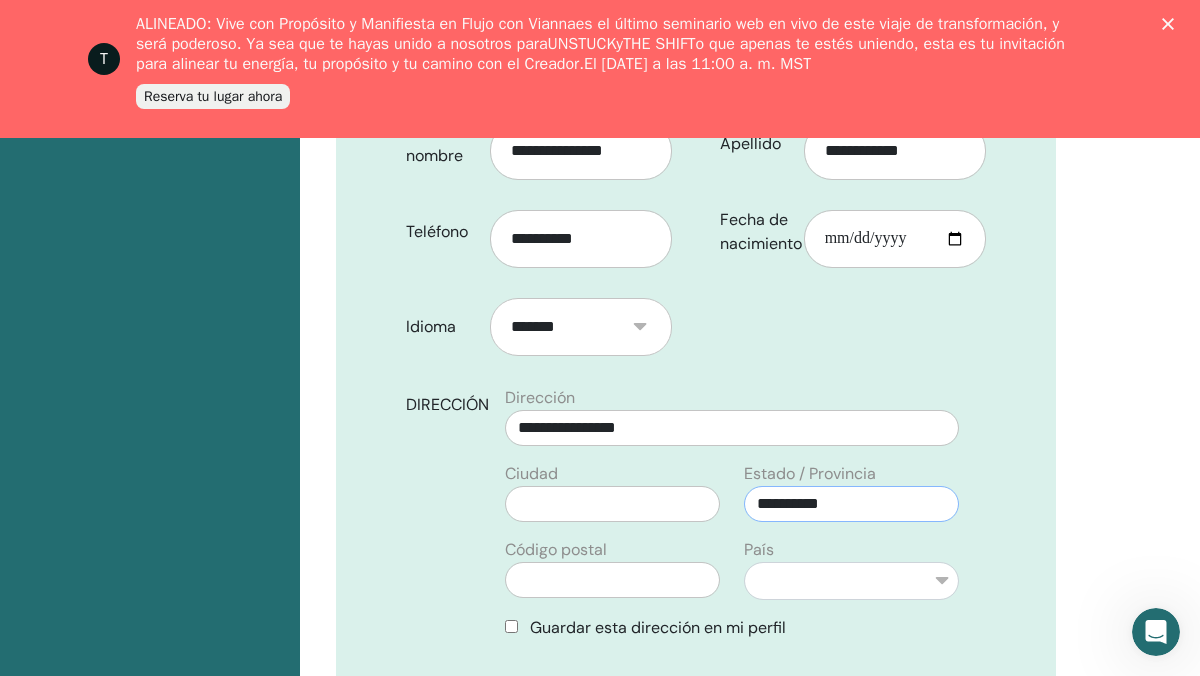 click on "**********" at bounding box center (851, 504) 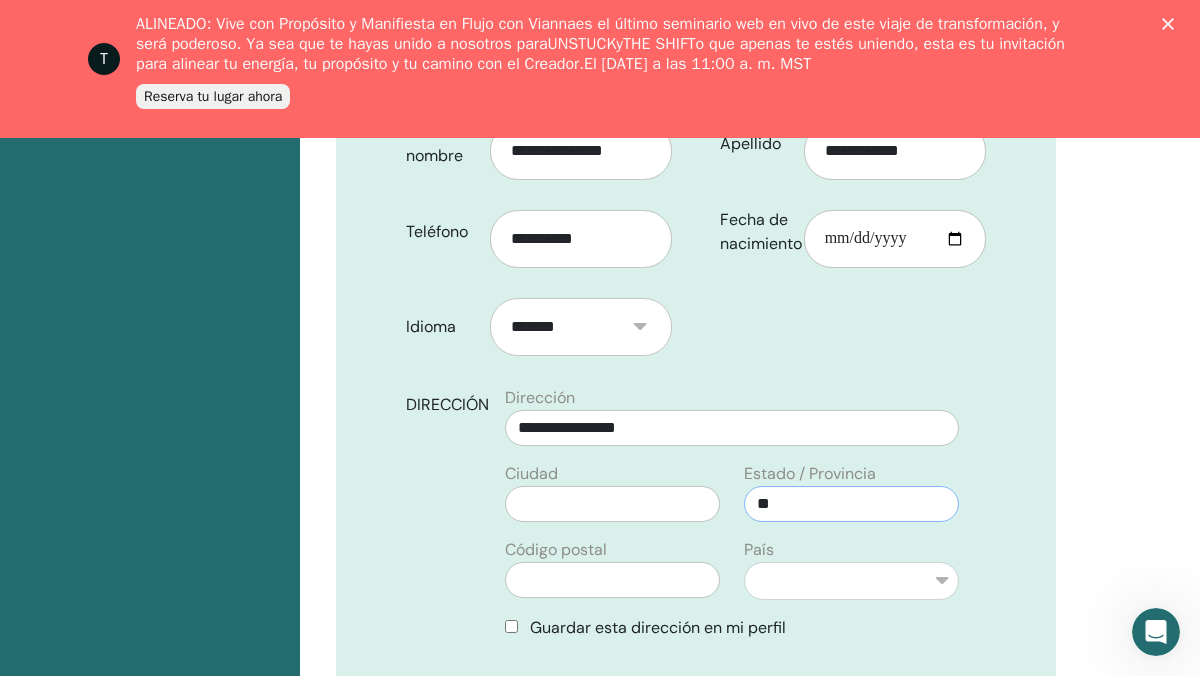 type on "*" 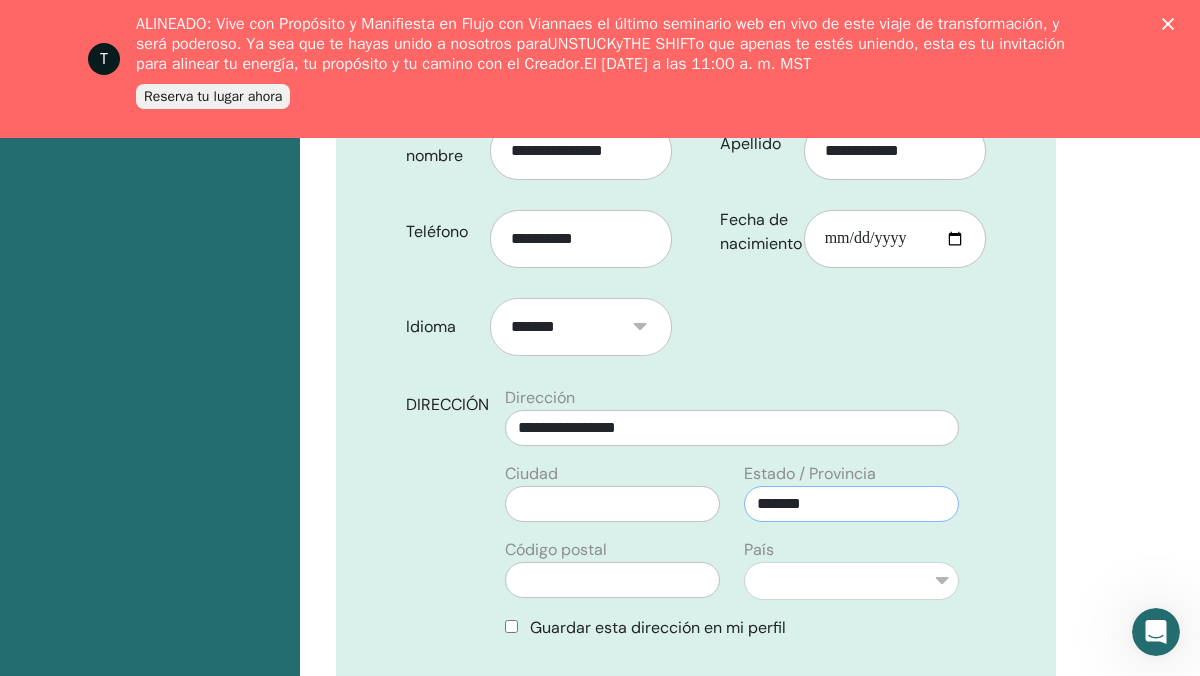 type on "*******" 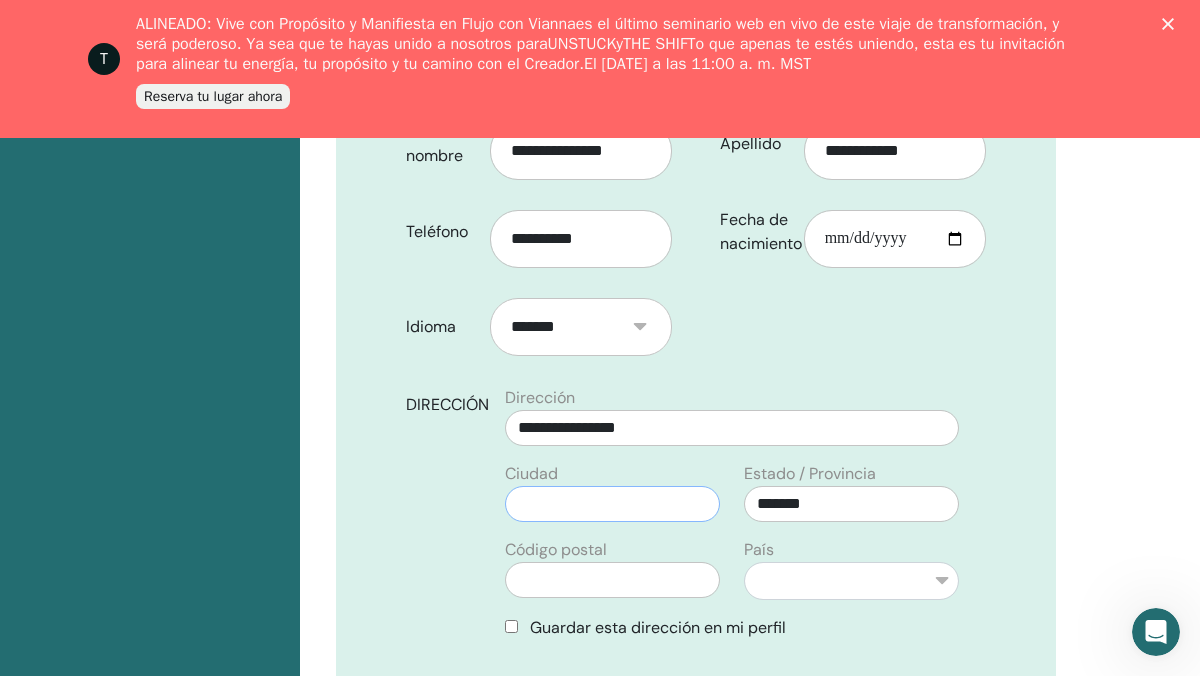 click at bounding box center [612, 504] 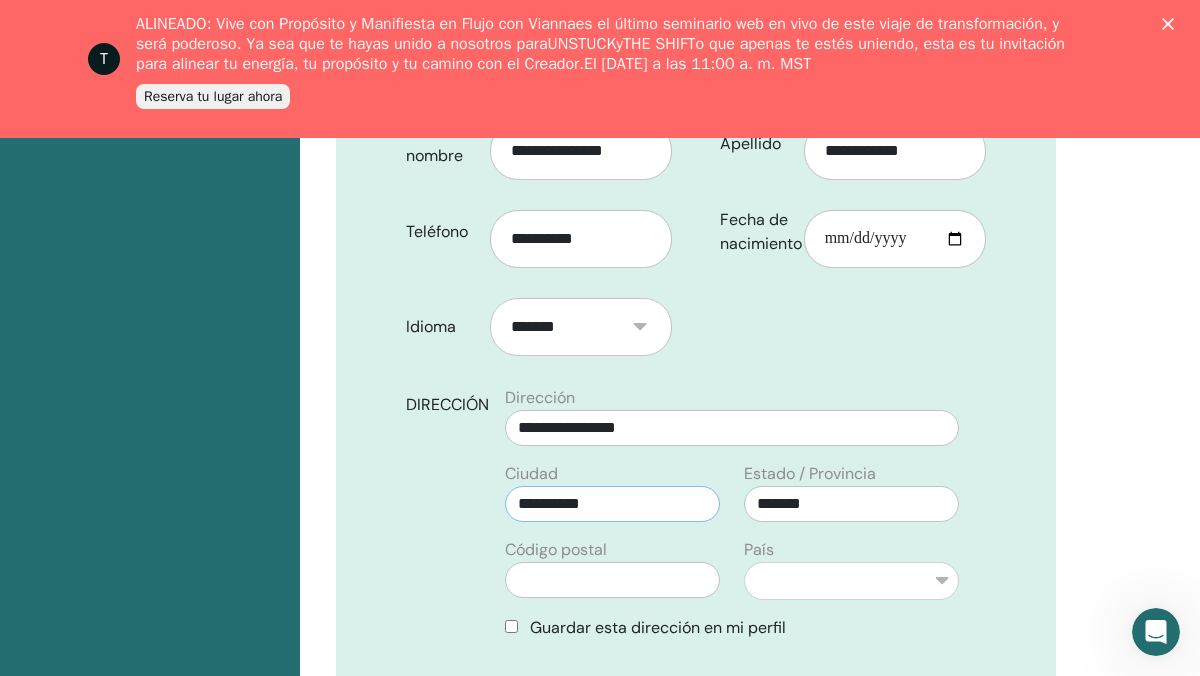 type on "**********" 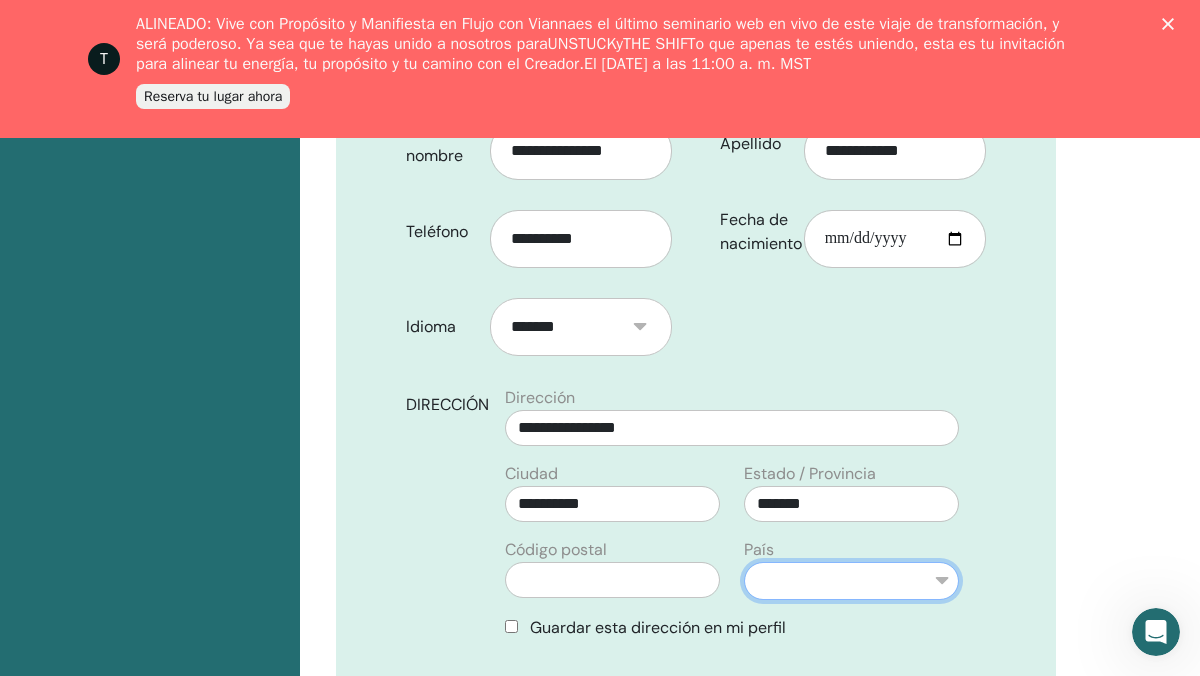 click on "**********" at bounding box center (851, 581) 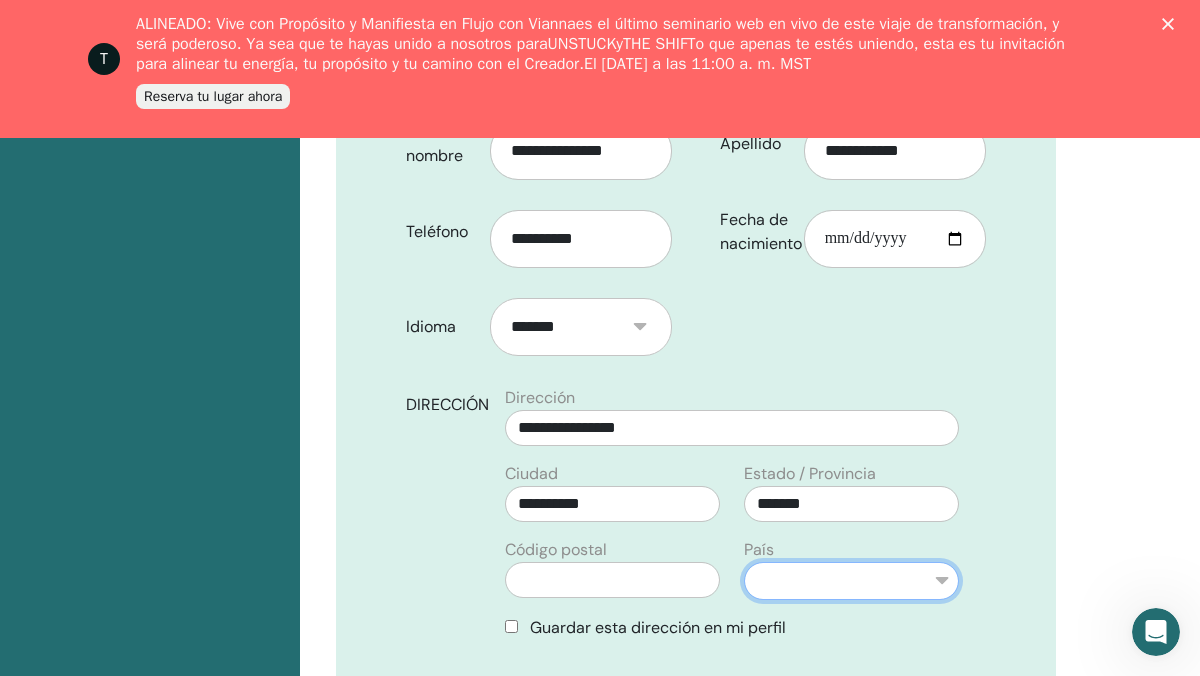 select on "*" 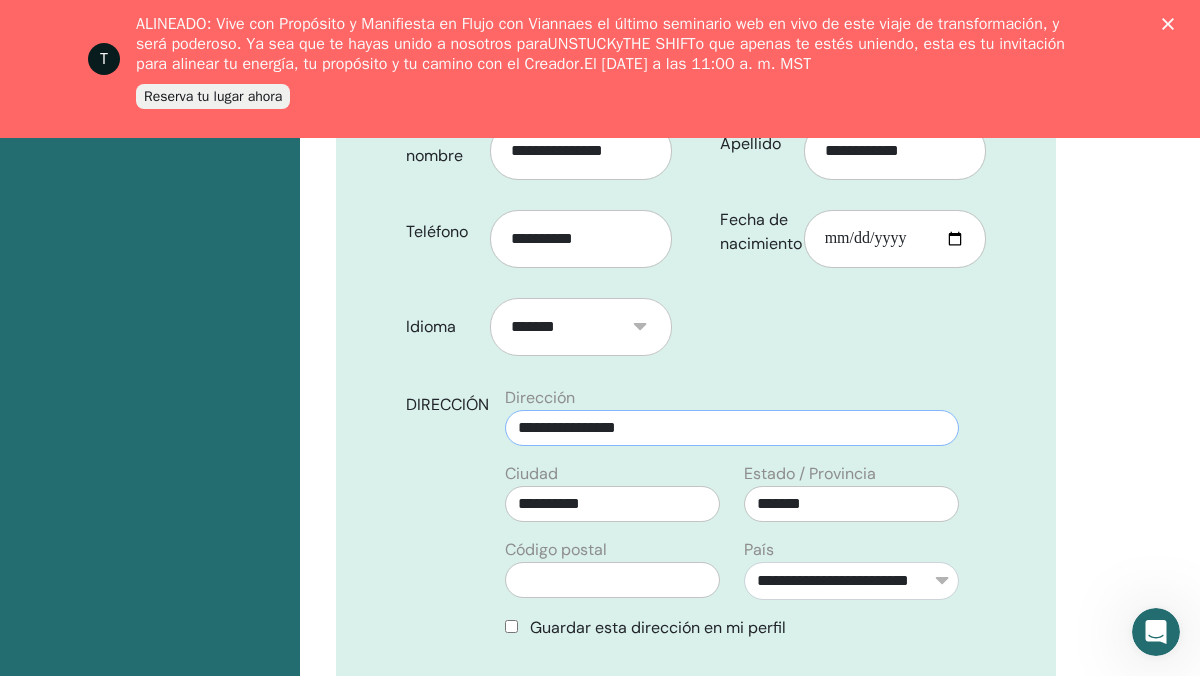 click on "**********" at bounding box center (732, 428) 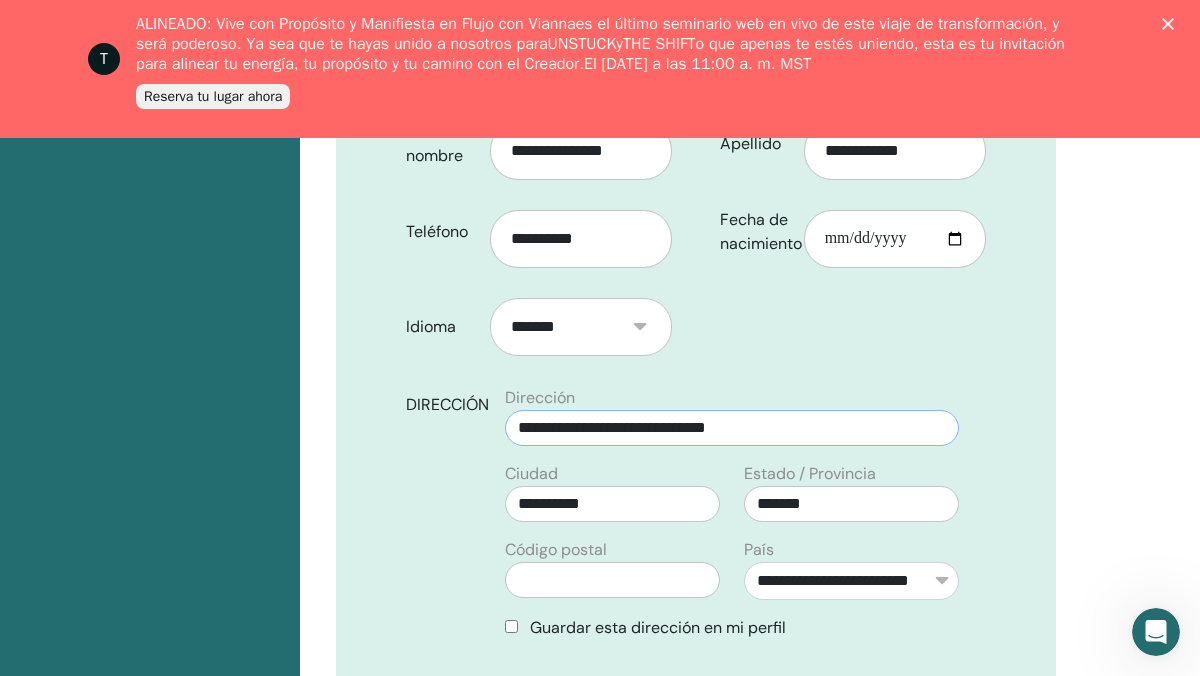 type on "**********" 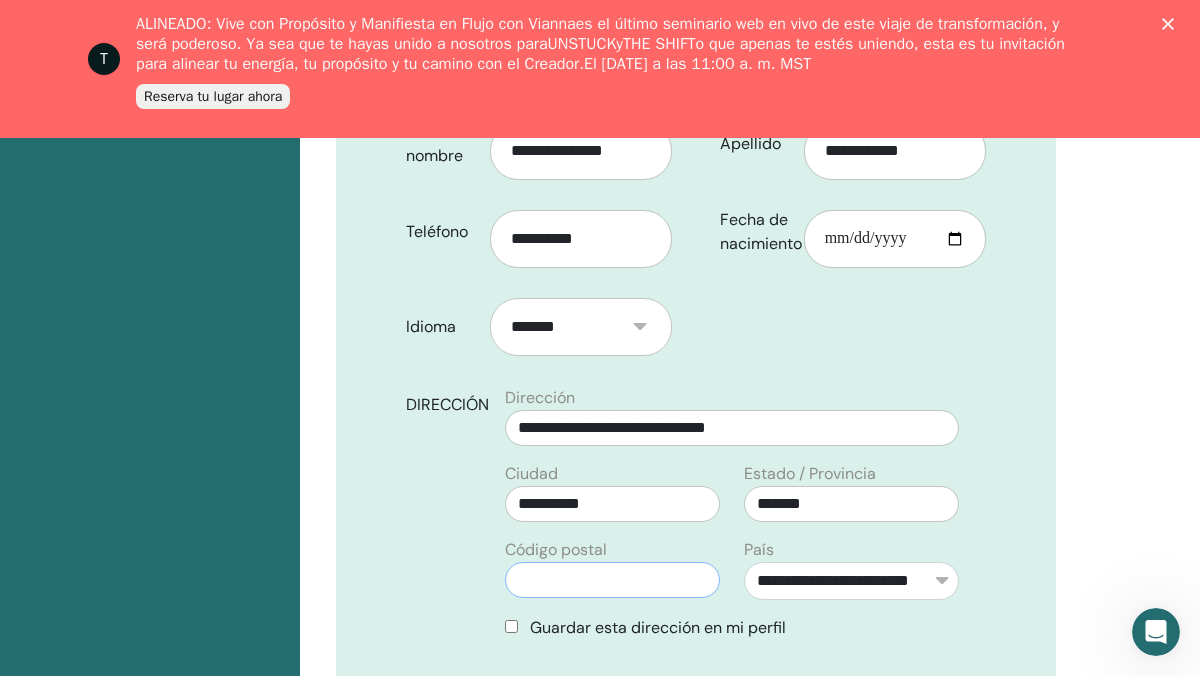 click at bounding box center [612, 580] 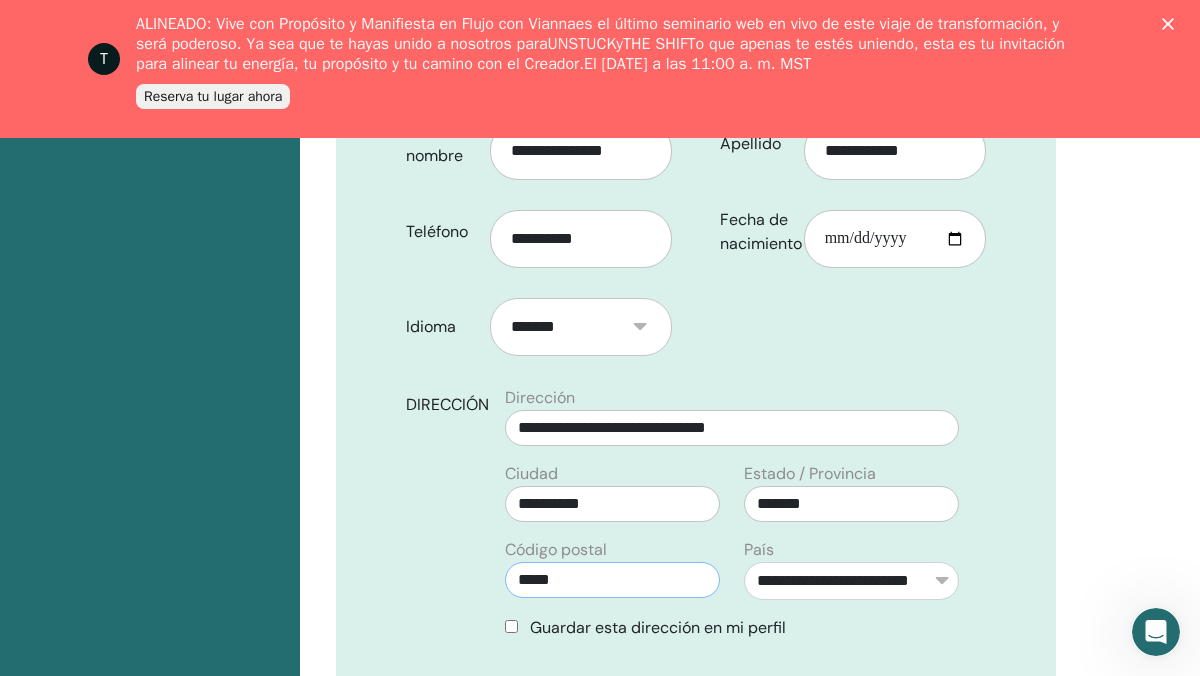 type on "*****" 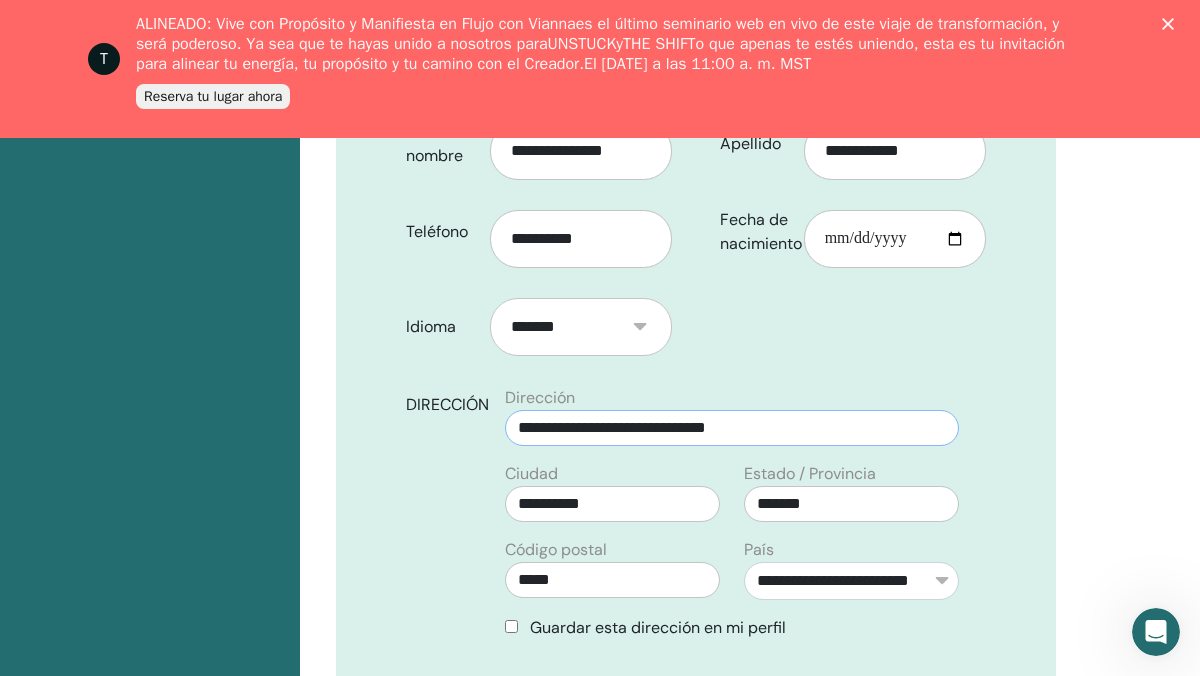 click on "**********" at bounding box center [732, 428] 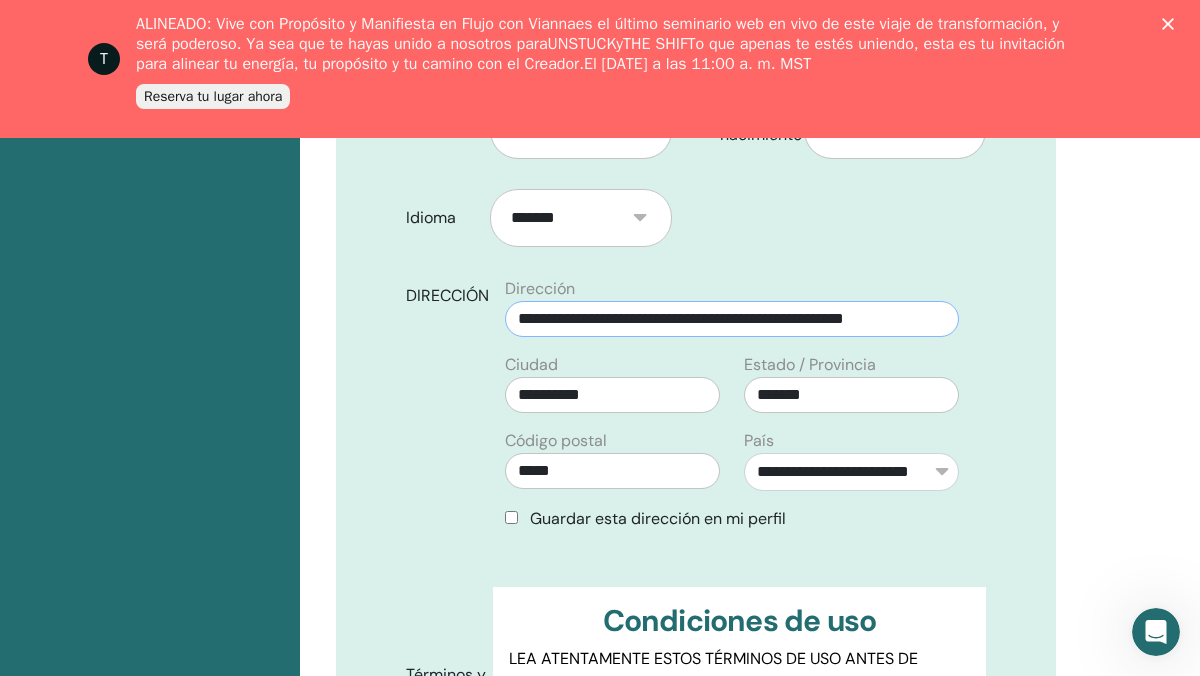 scroll, scrollTop: 730, scrollLeft: 0, axis: vertical 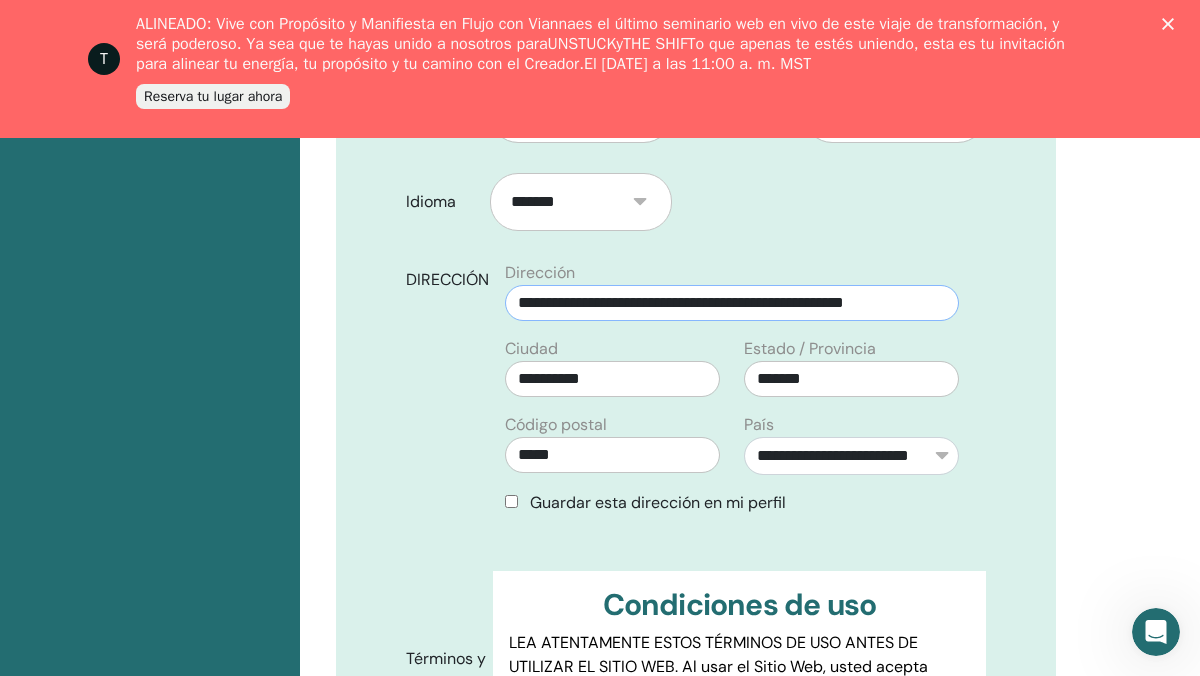 type on "**********" 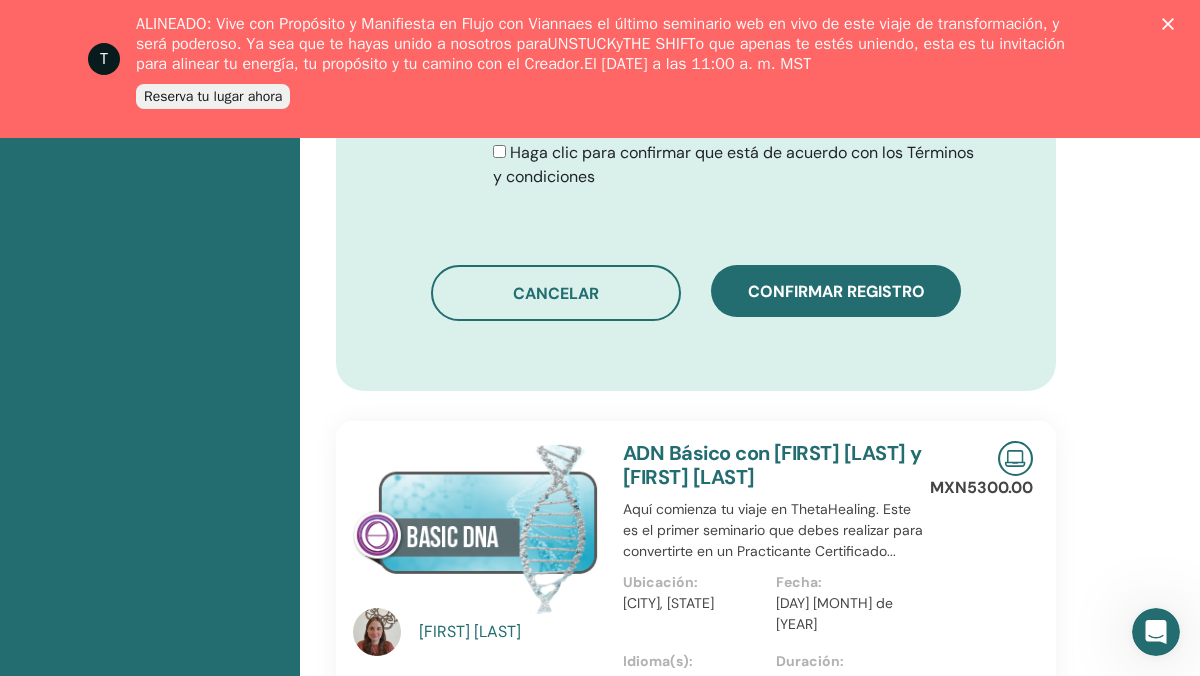 scroll, scrollTop: 1406, scrollLeft: 0, axis: vertical 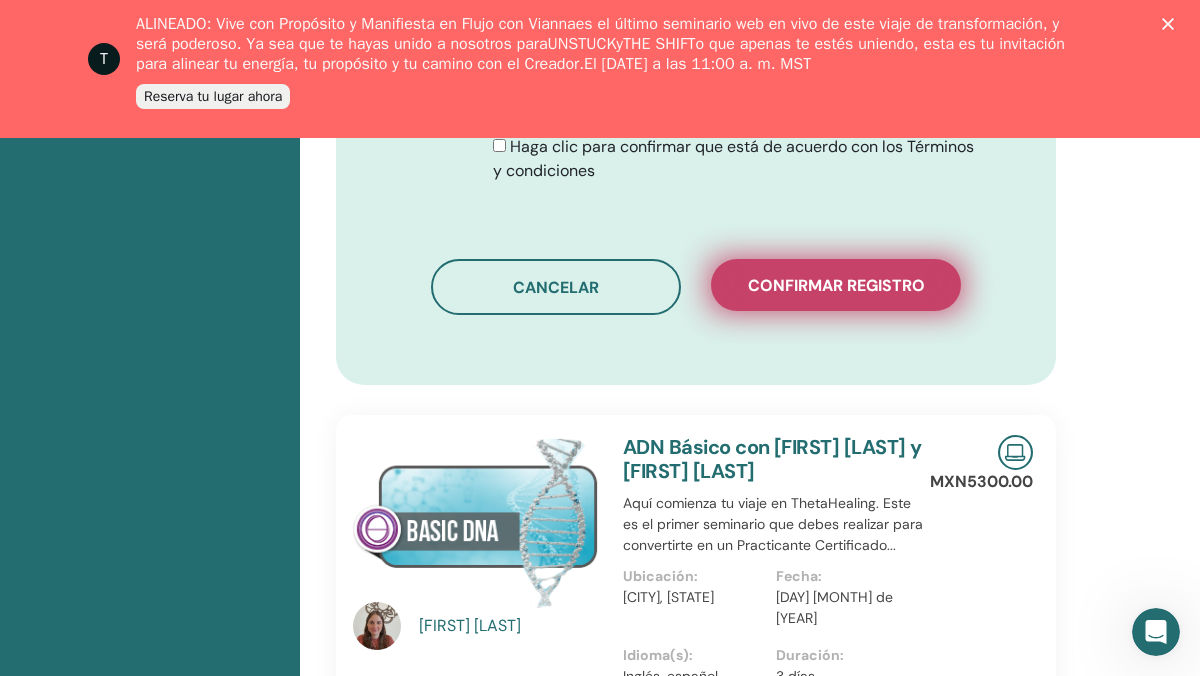 click on "Confirmar registro" at bounding box center (836, 285) 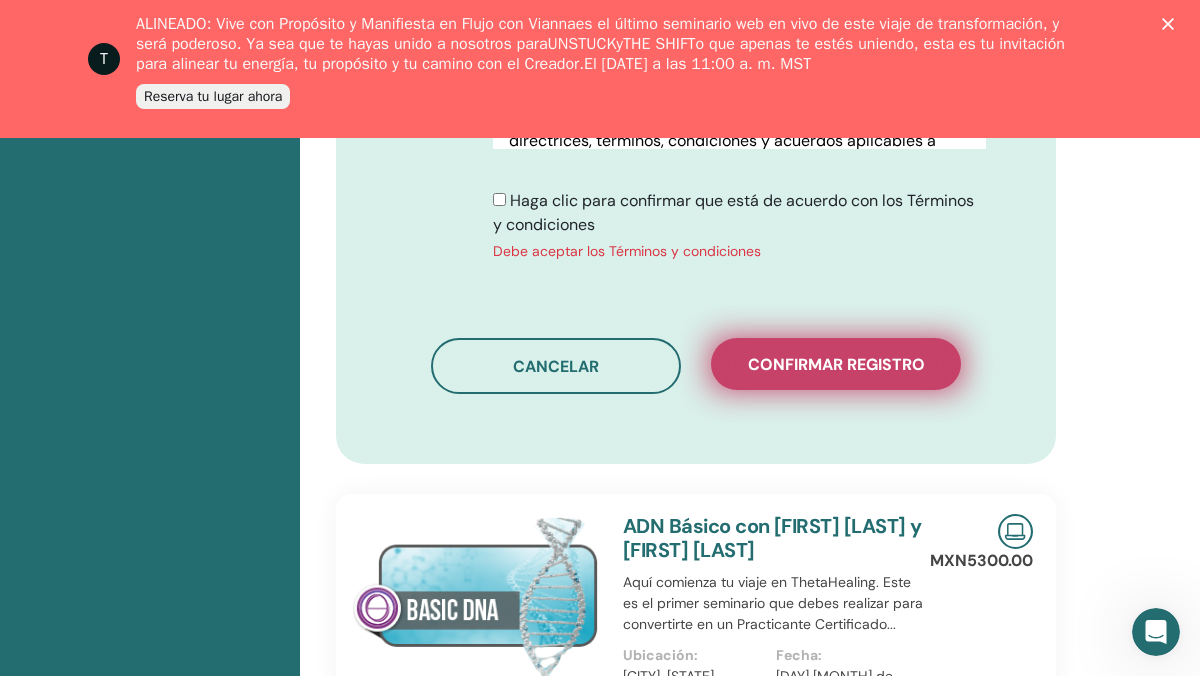 scroll, scrollTop: 1333, scrollLeft: 0, axis: vertical 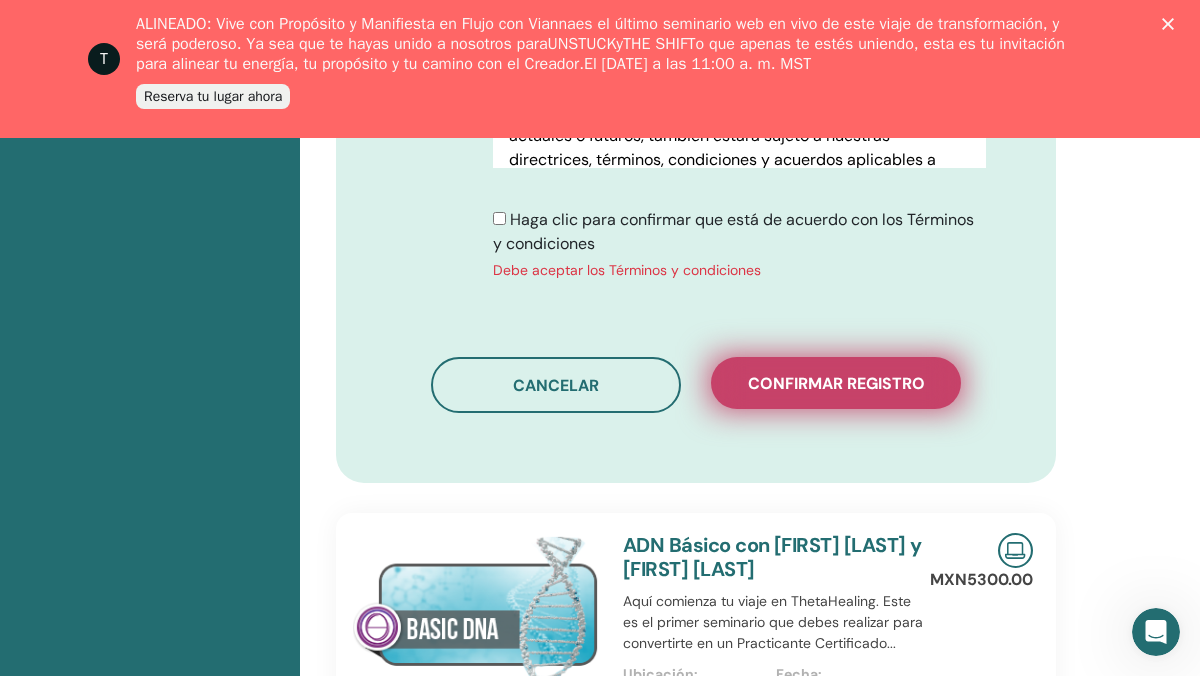 click on "Confirmar registro" at bounding box center [836, 383] 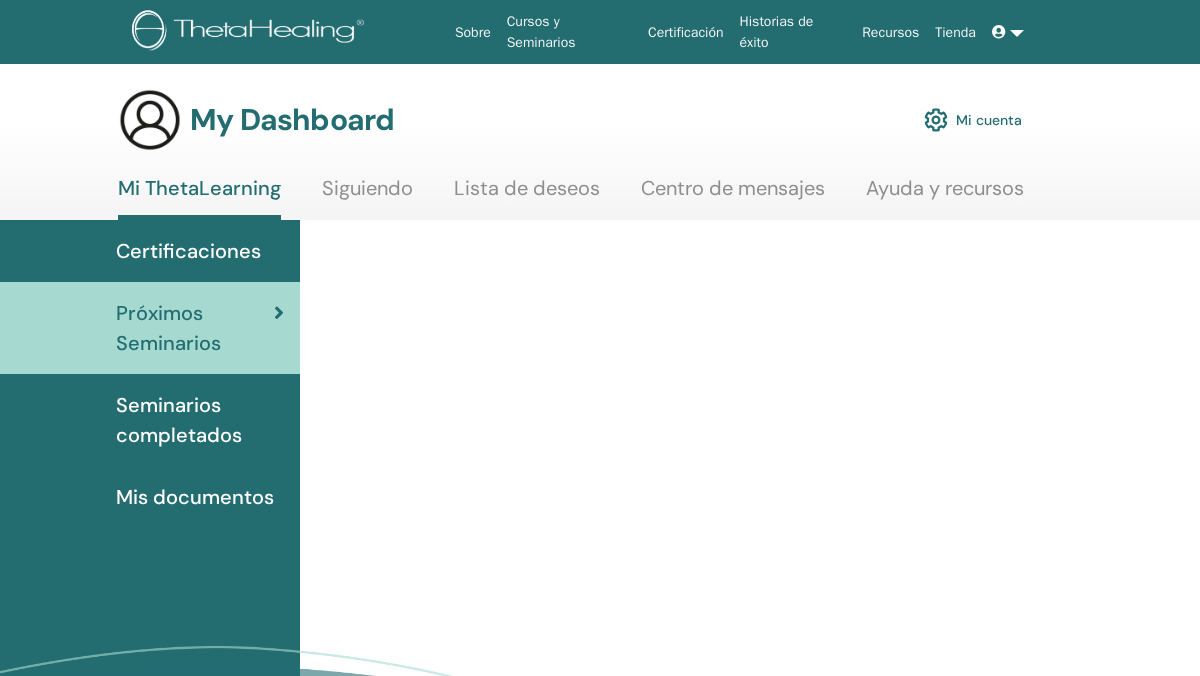 scroll, scrollTop: 0, scrollLeft: 0, axis: both 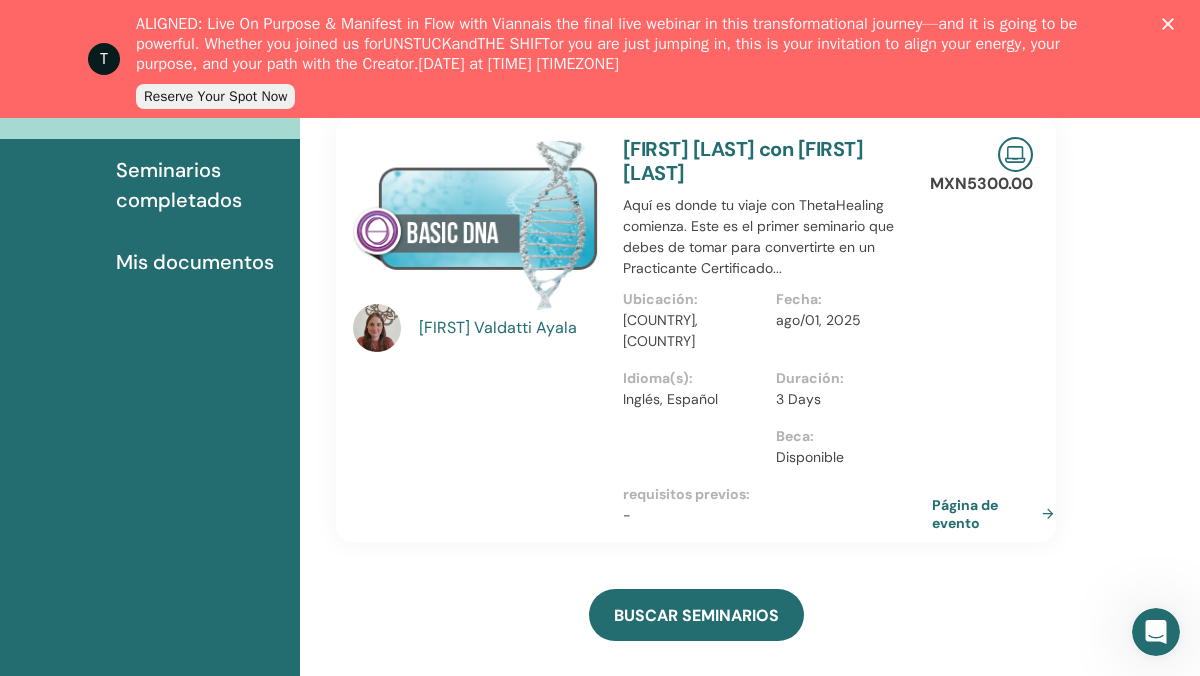 click on "Página de evento" at bounding box center [997, 514] 